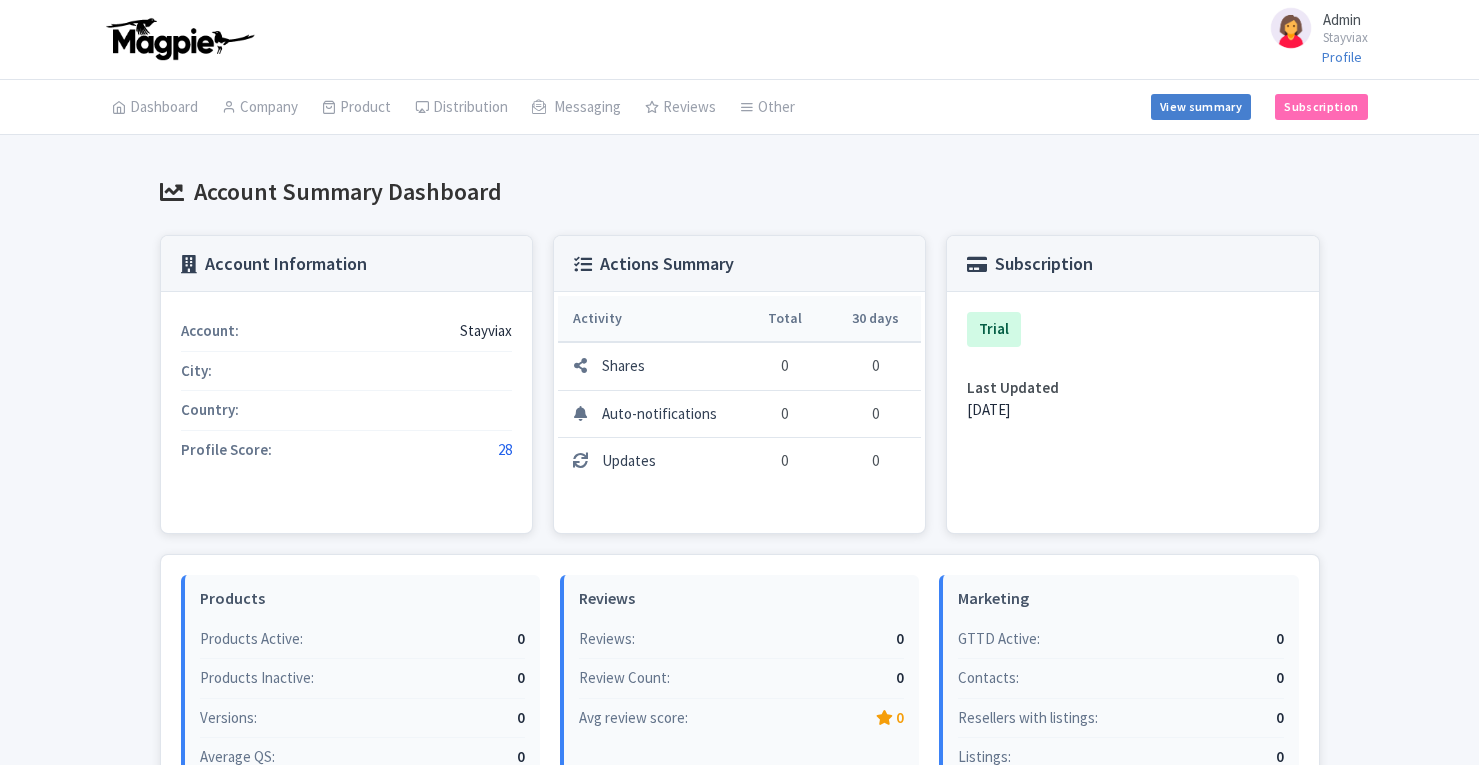 scroll, scrollTop: 0, scrollLeft: 0, axis: both 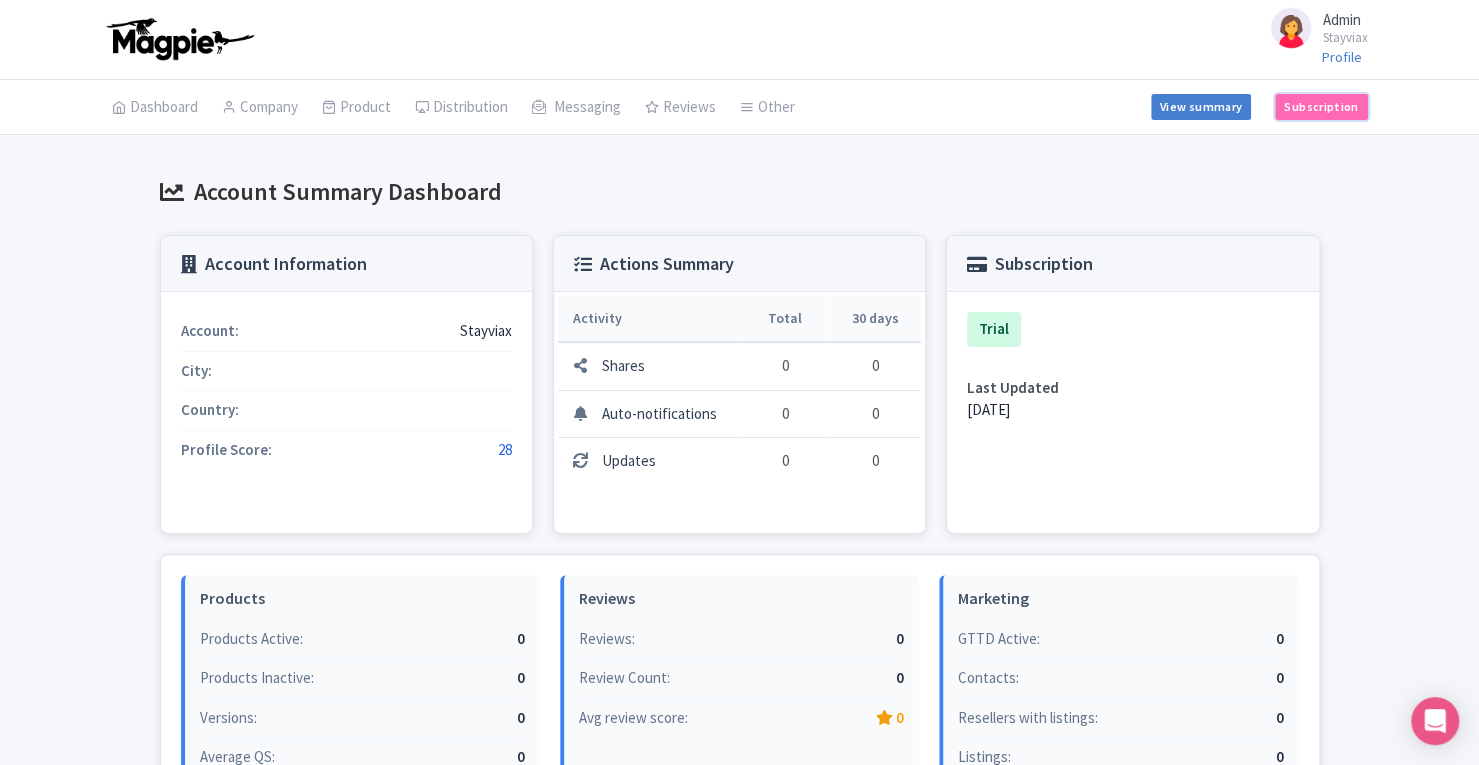 click on "Subscription" at bounding box center [1321, 107] 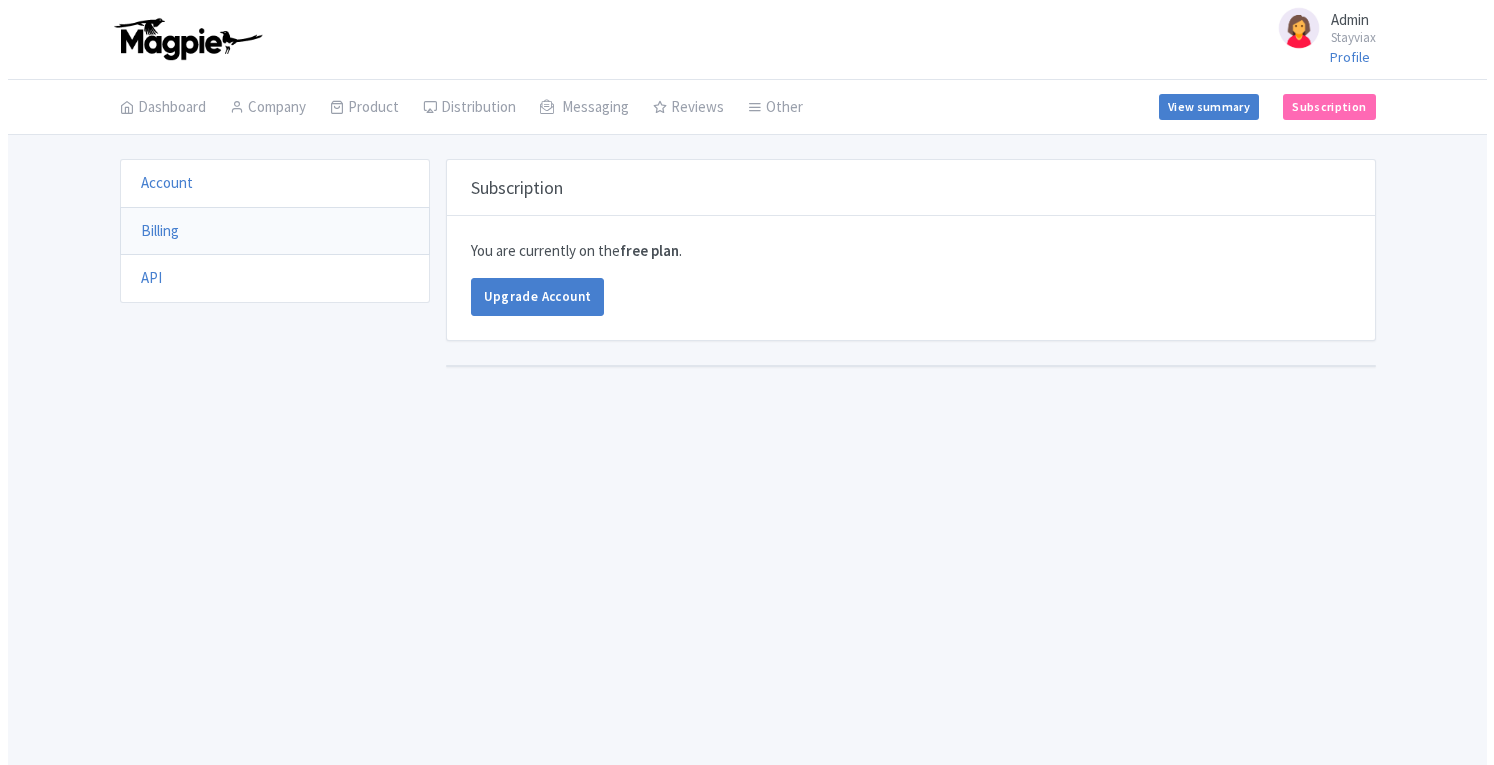 scroll, scrollTop: 0, scrollLeft: 0, axis: both 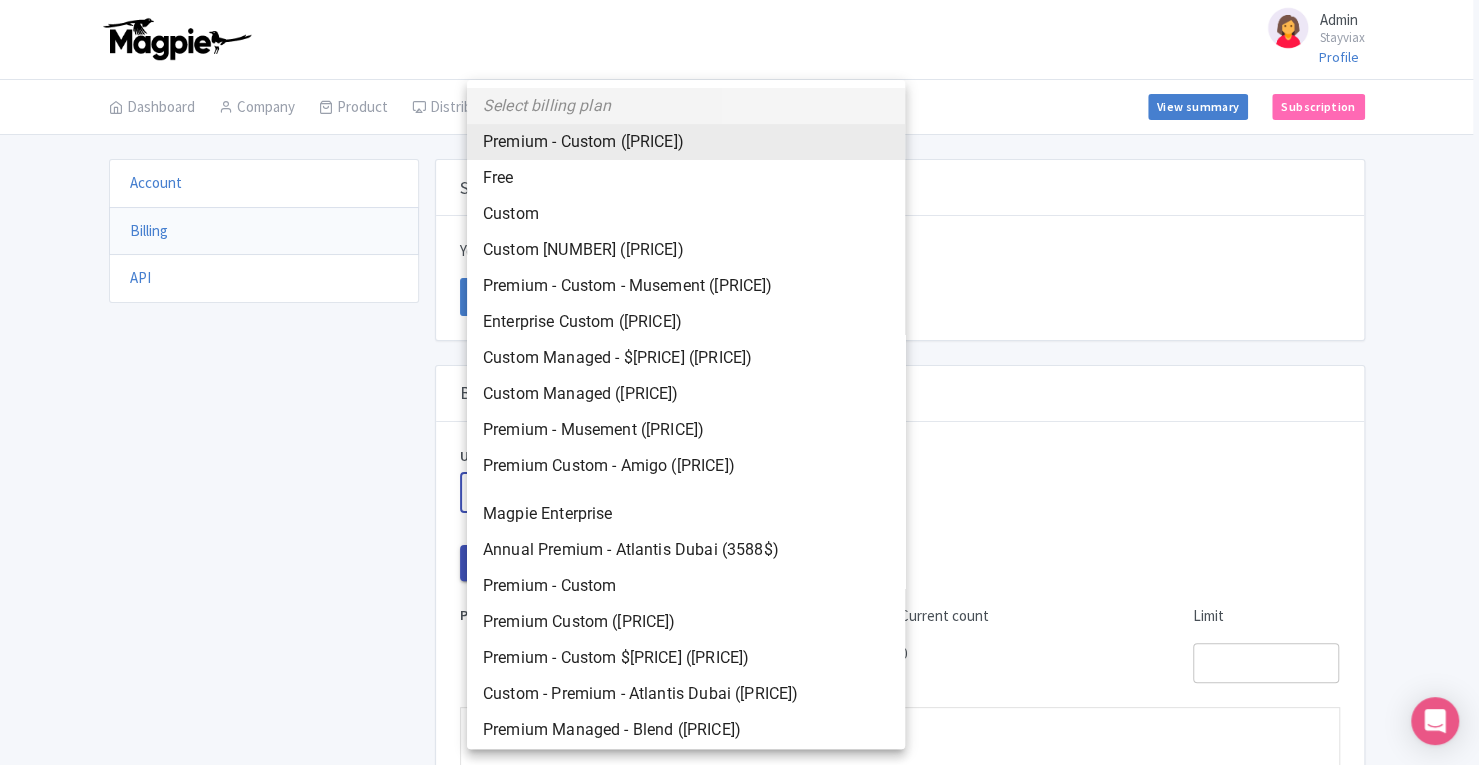 click on "Admin
Stayviax
Profile
Users
Settings
Sign out
Dashboard
Company
SST Collector
Product
My Products
Image Library
Rate Sheets
Distribution
Manage Resellers
Manage Contacts
Product Listings
Listings Optimizer
Affiliate
Promotions
Messaging
Outbox
New Announcement
Manage Message Templates
Reviews
Review Dashboard
Manage
Analytics
AI Insights
Tools
Other
Help Documents
Connections
View All Magpie Products
Magpie Pricing
Set-up
View summary
Subscription
Enterprise Information
Email
Contact Support
Upgrade
Premium
Up to [NUMBER] Products
[PRICE]
Premium Plus
Up to [NUMBER] Products
[PRICE]
Enterprise
Request a quote
Account
Billing
API
Subscription
free plan ." at bounding box center [739, 382] 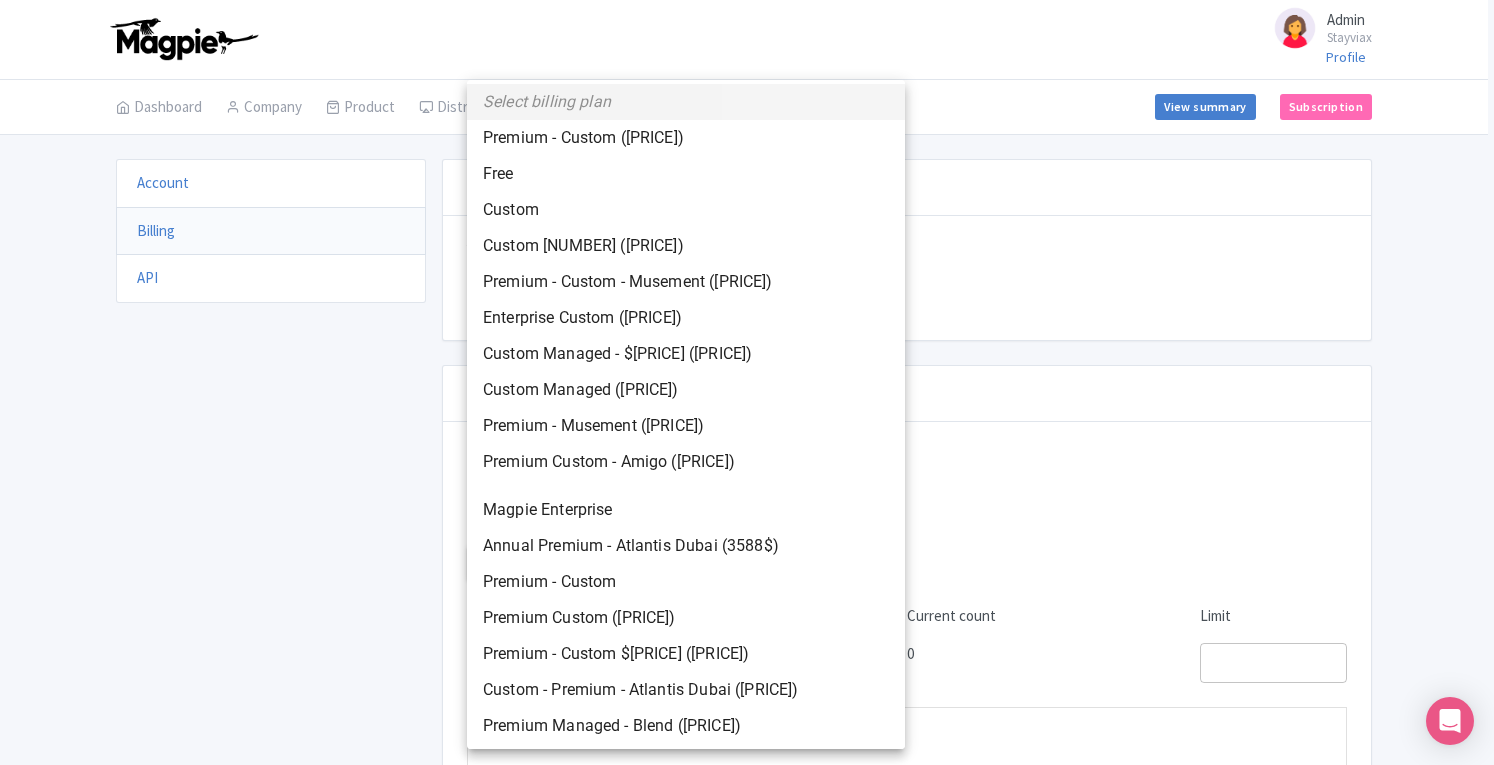 scroll, scrollTop: 0, scrollLeft: 0, axis: both 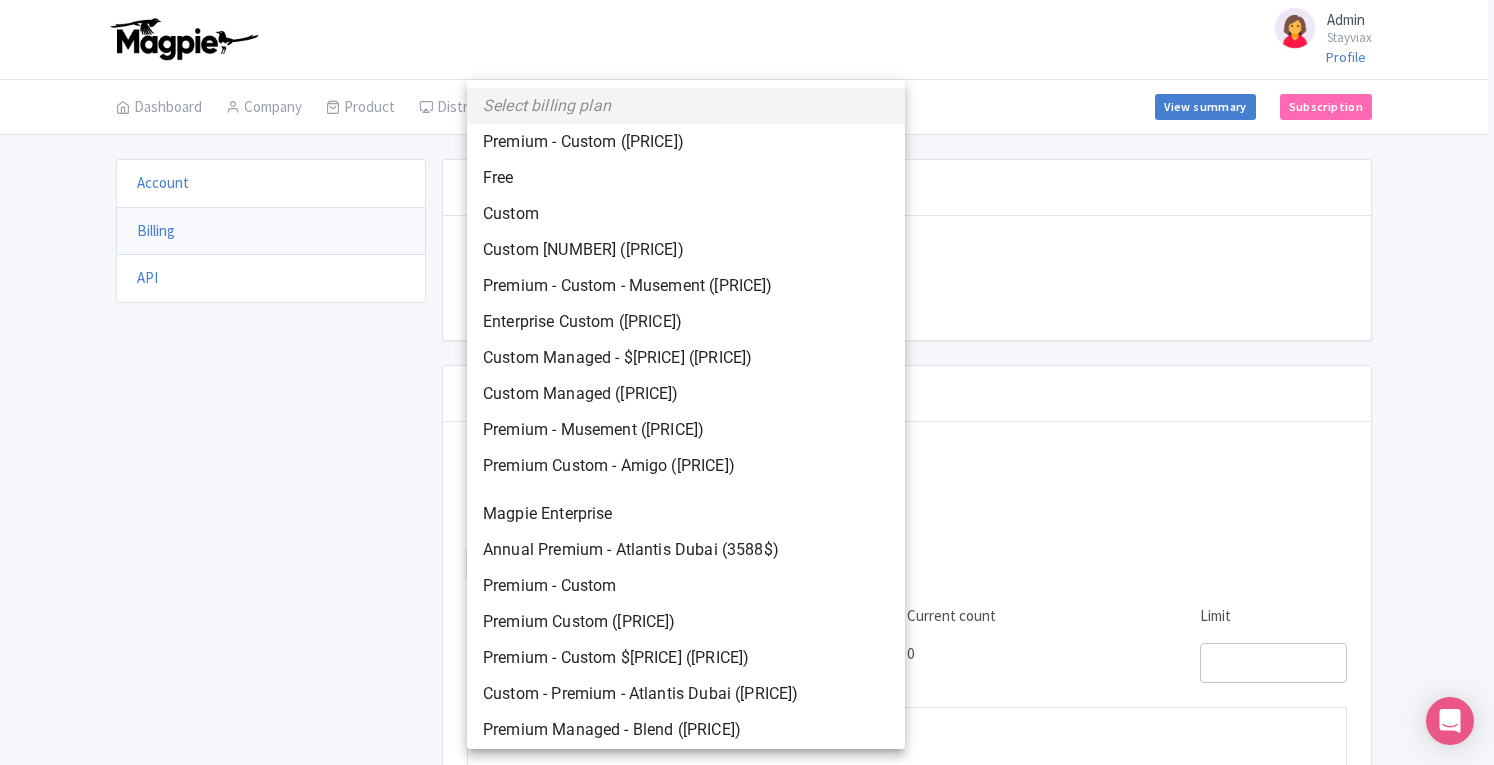 click at bounding box center [747, 382] 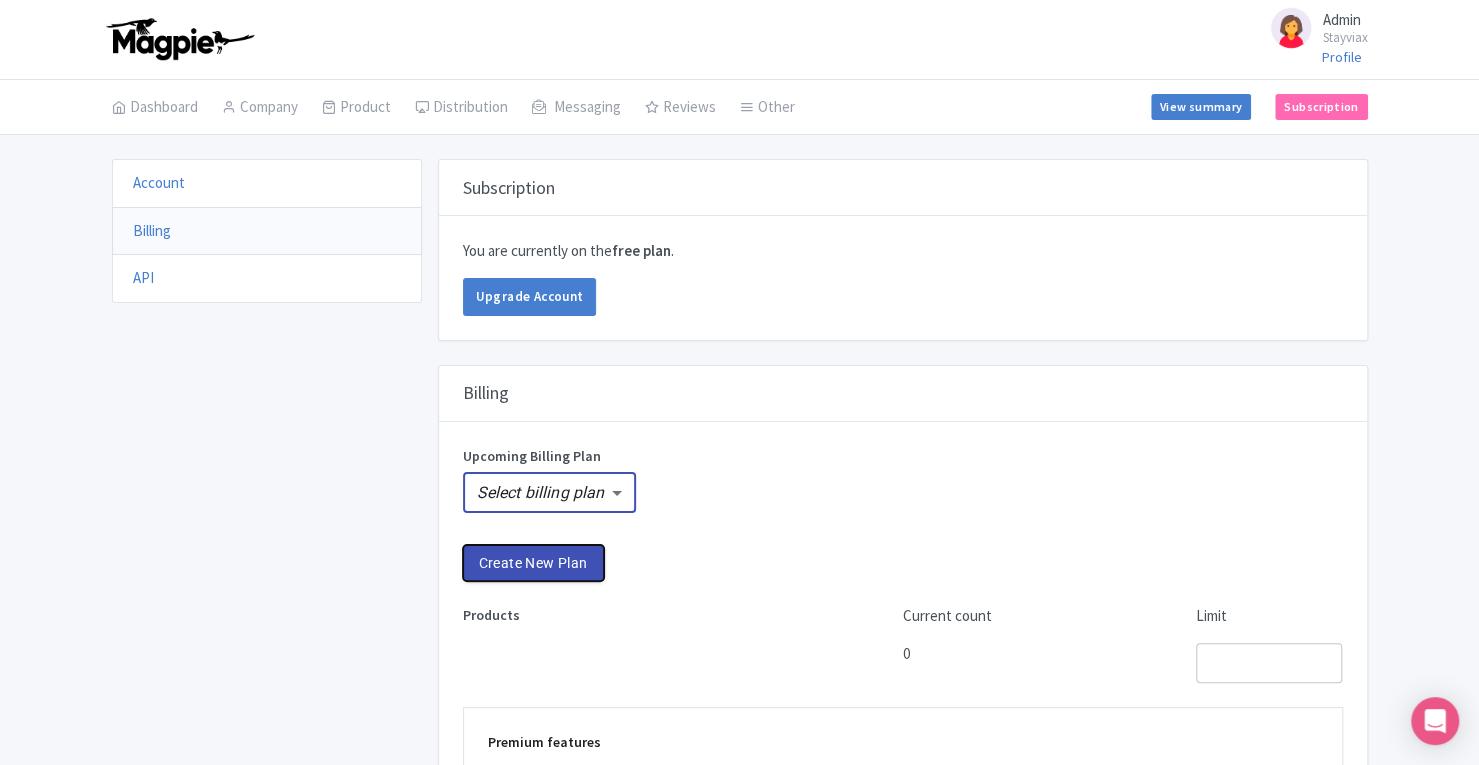 click on "Create New Plan" at bounding box center [533, 563] 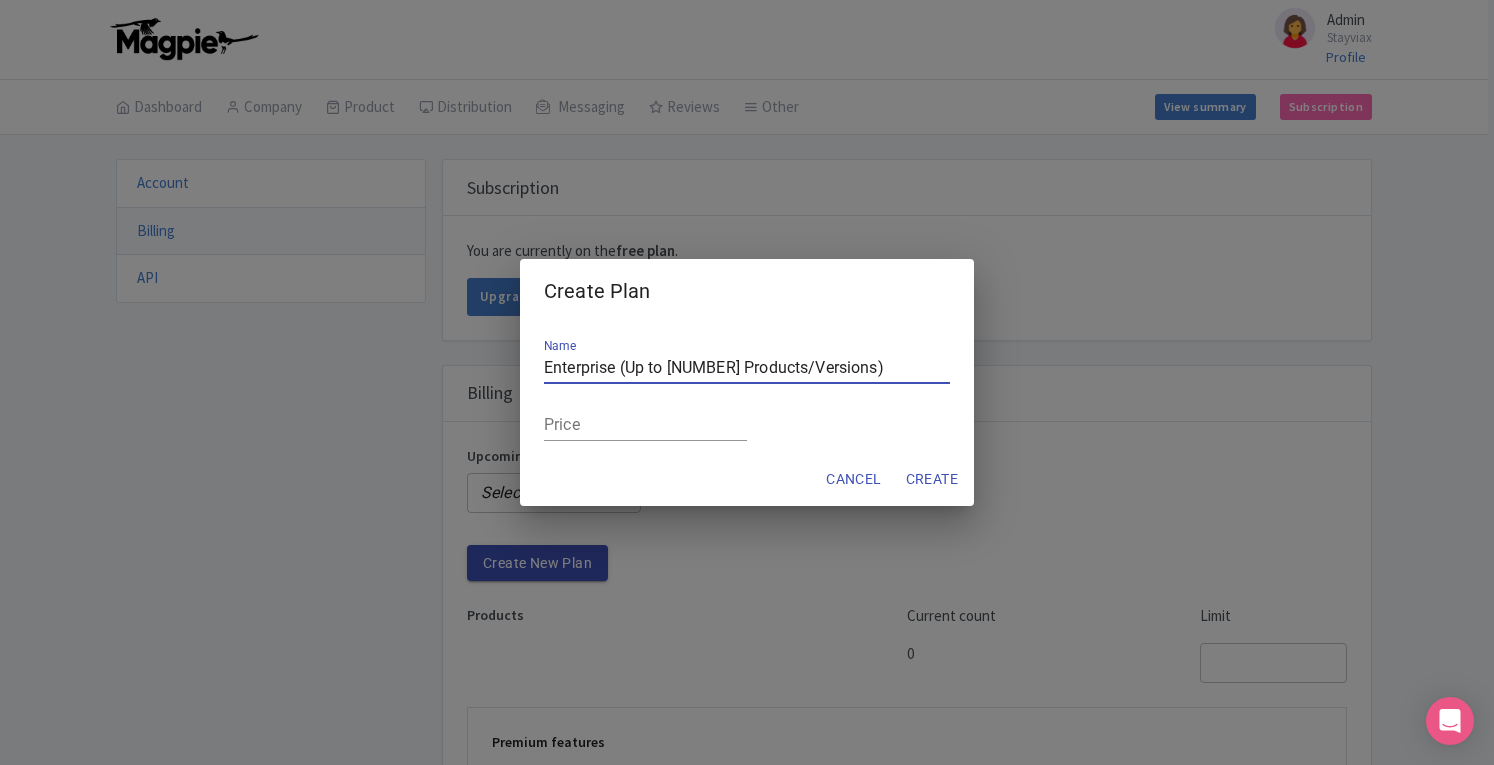 type on "Enterprise (Up to [NUMBER] Products/Versions)" 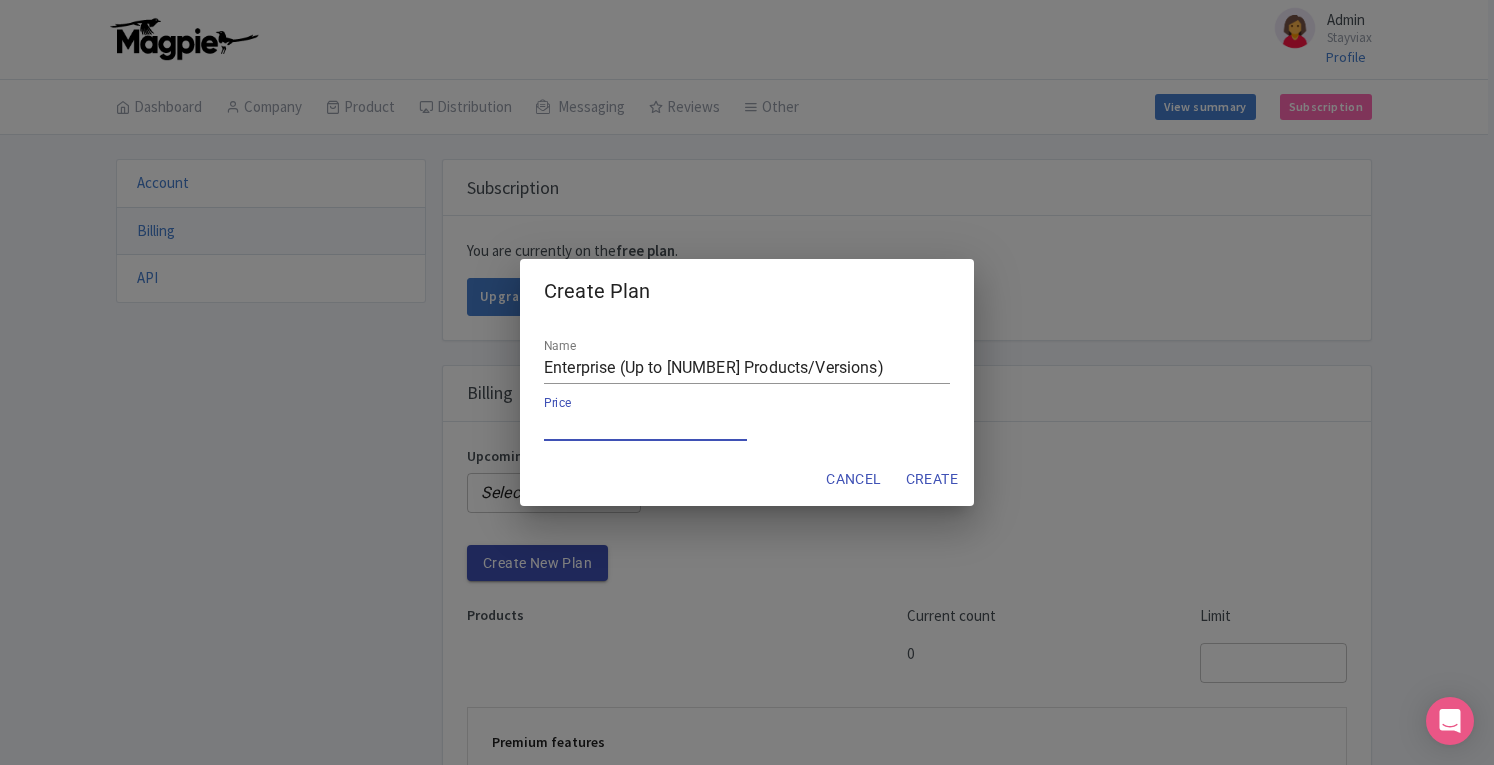 click at bounding box center (645, 426) 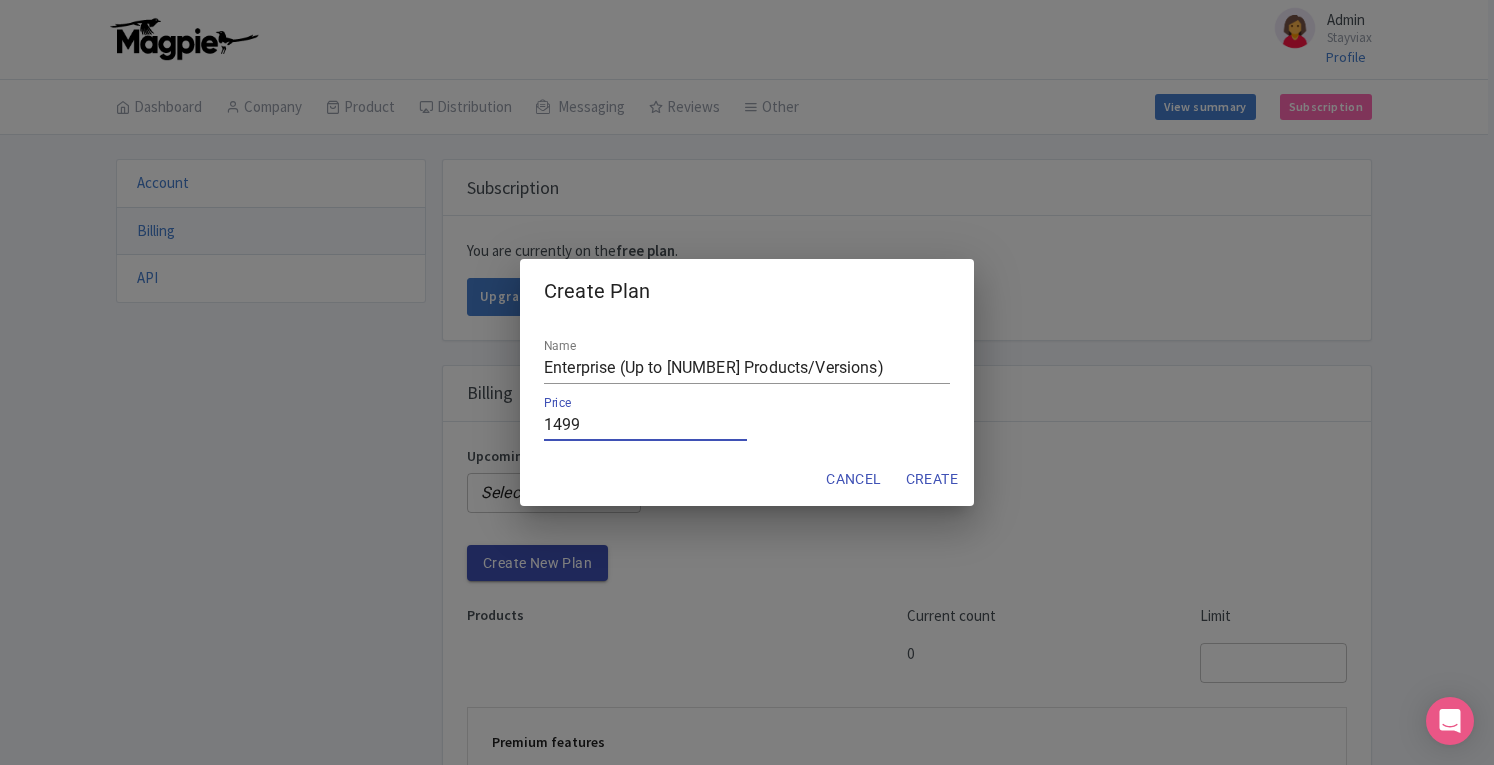 type on "1499" 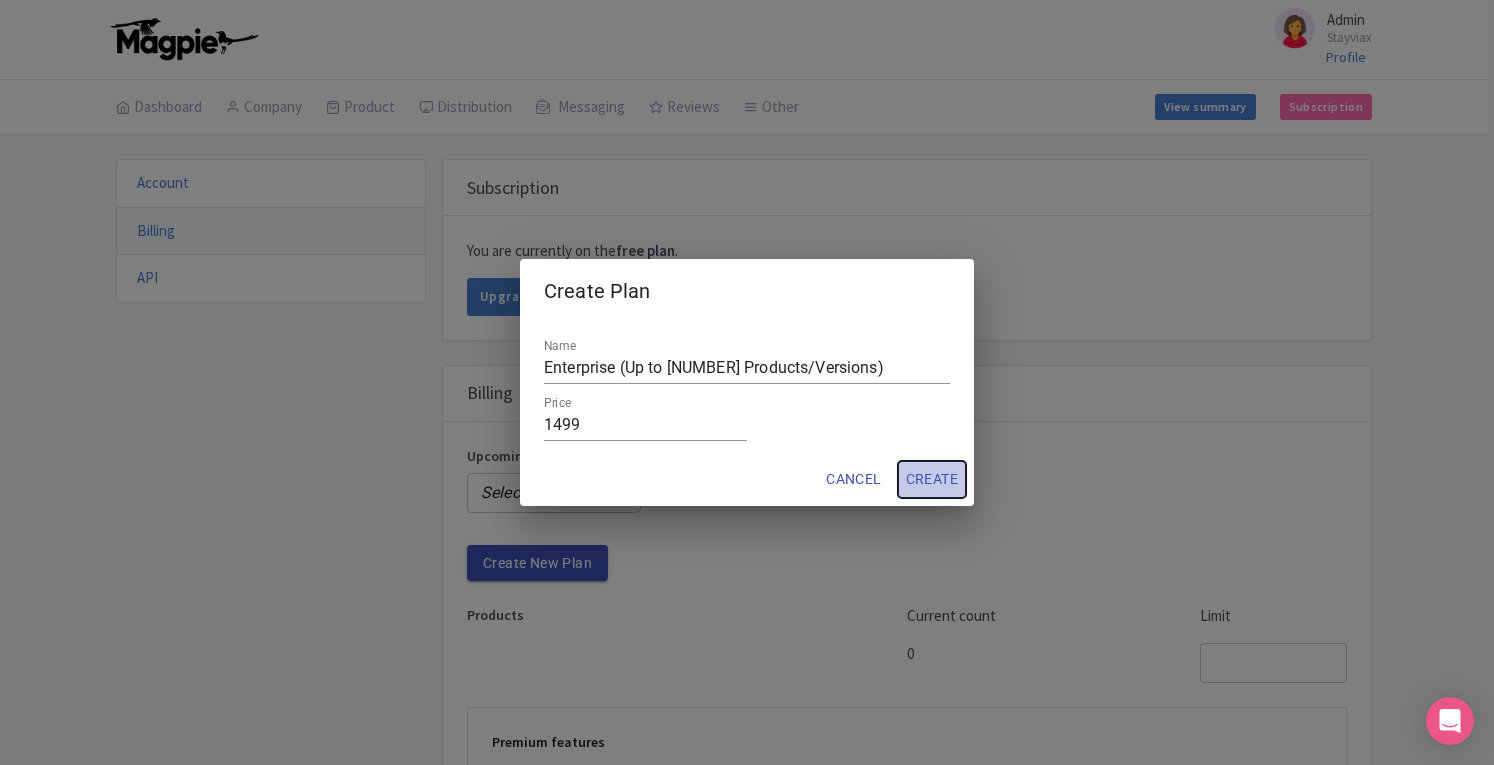 click on "Create" at bounding box center [932, 479] 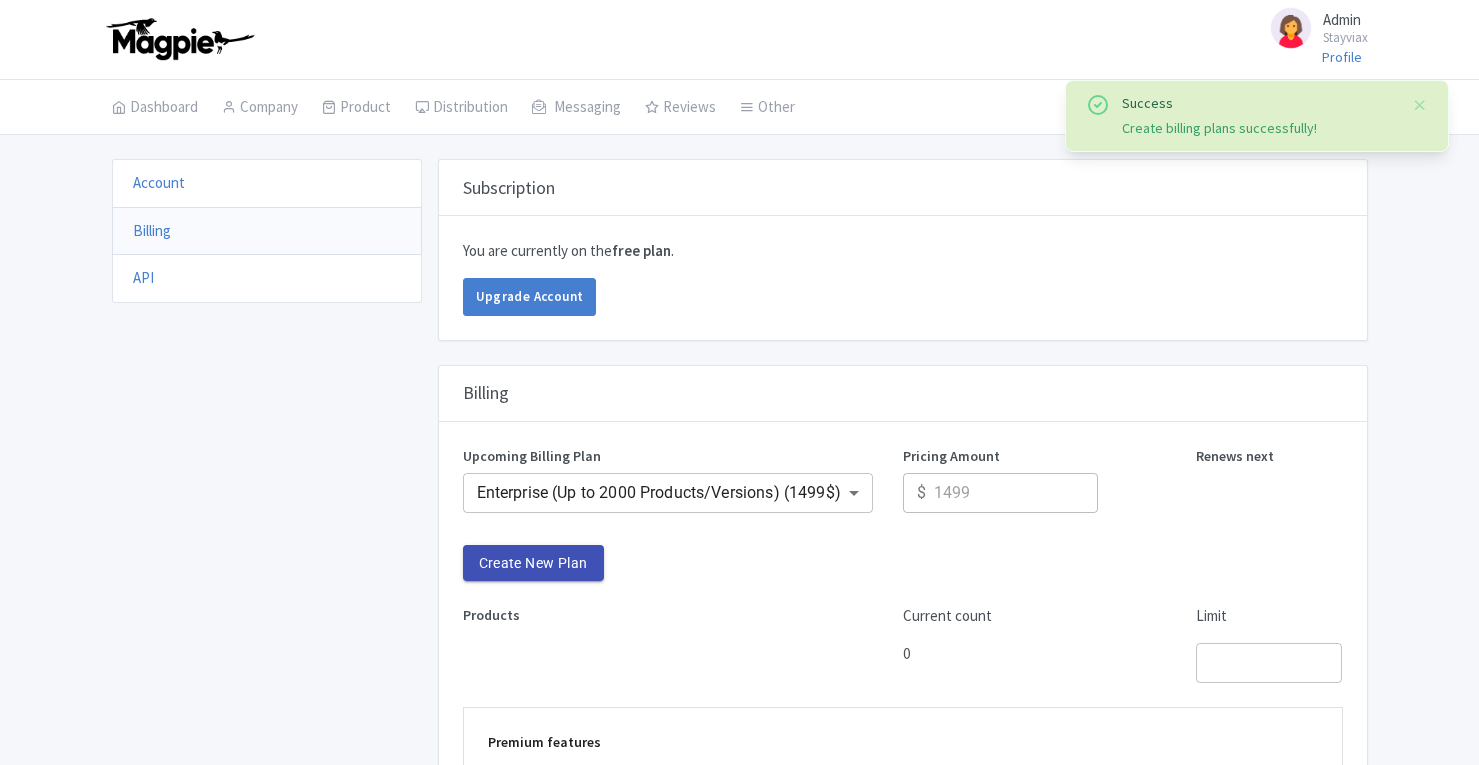 scroll, scrollTop: 0, scrollLeft: 0, axis: both 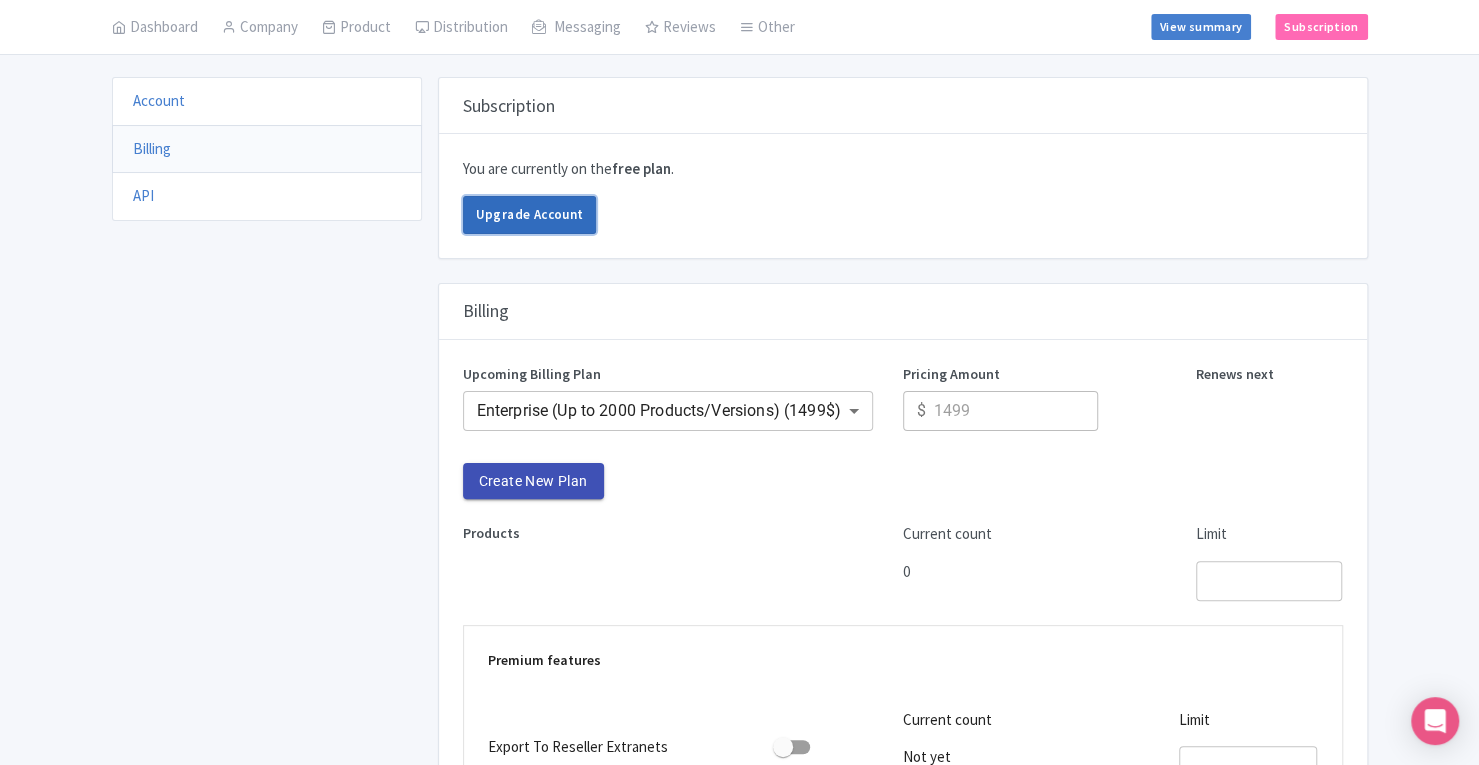 click on "Upgrade Account" at bounding box center (530, 215) 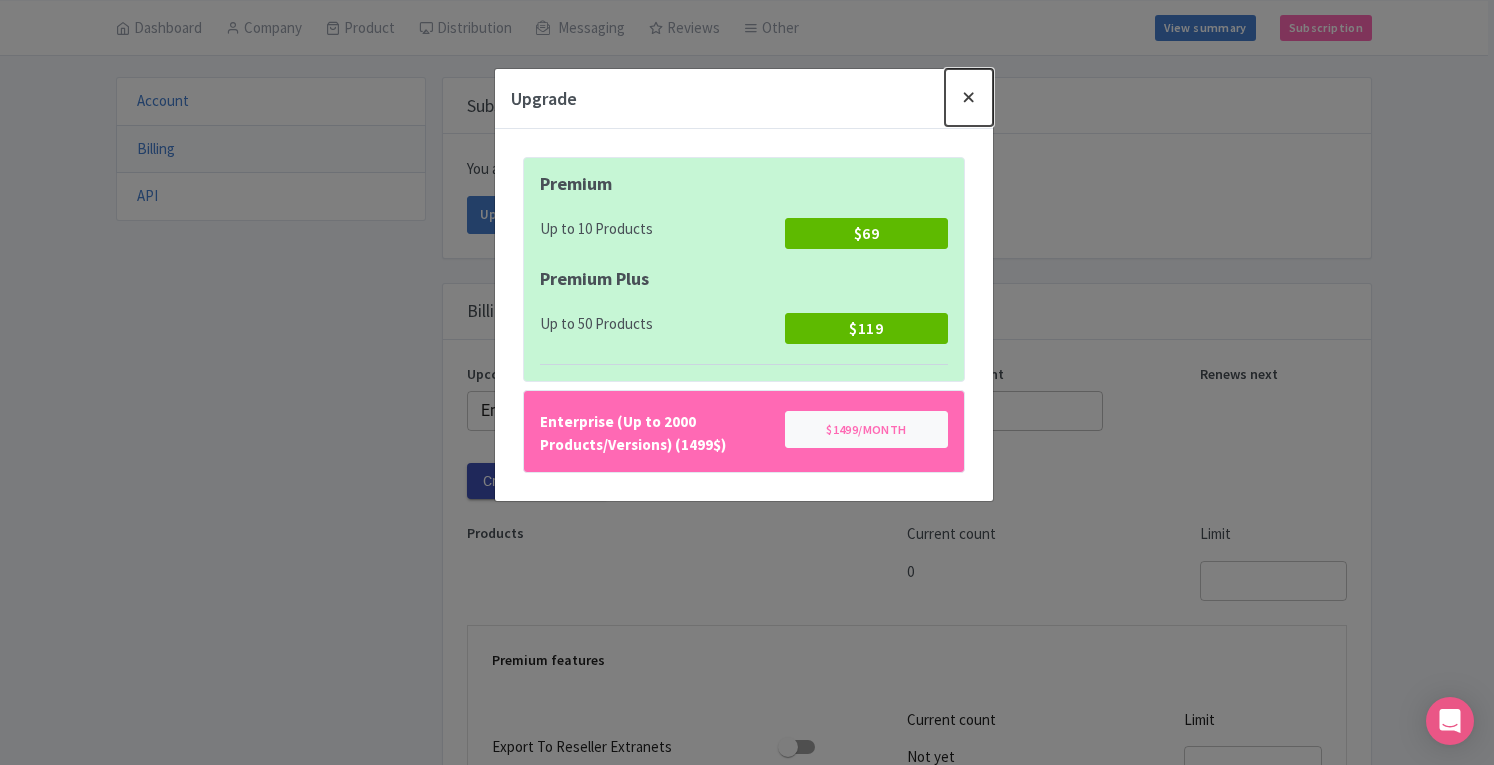 click at bounding box center [969, 97] 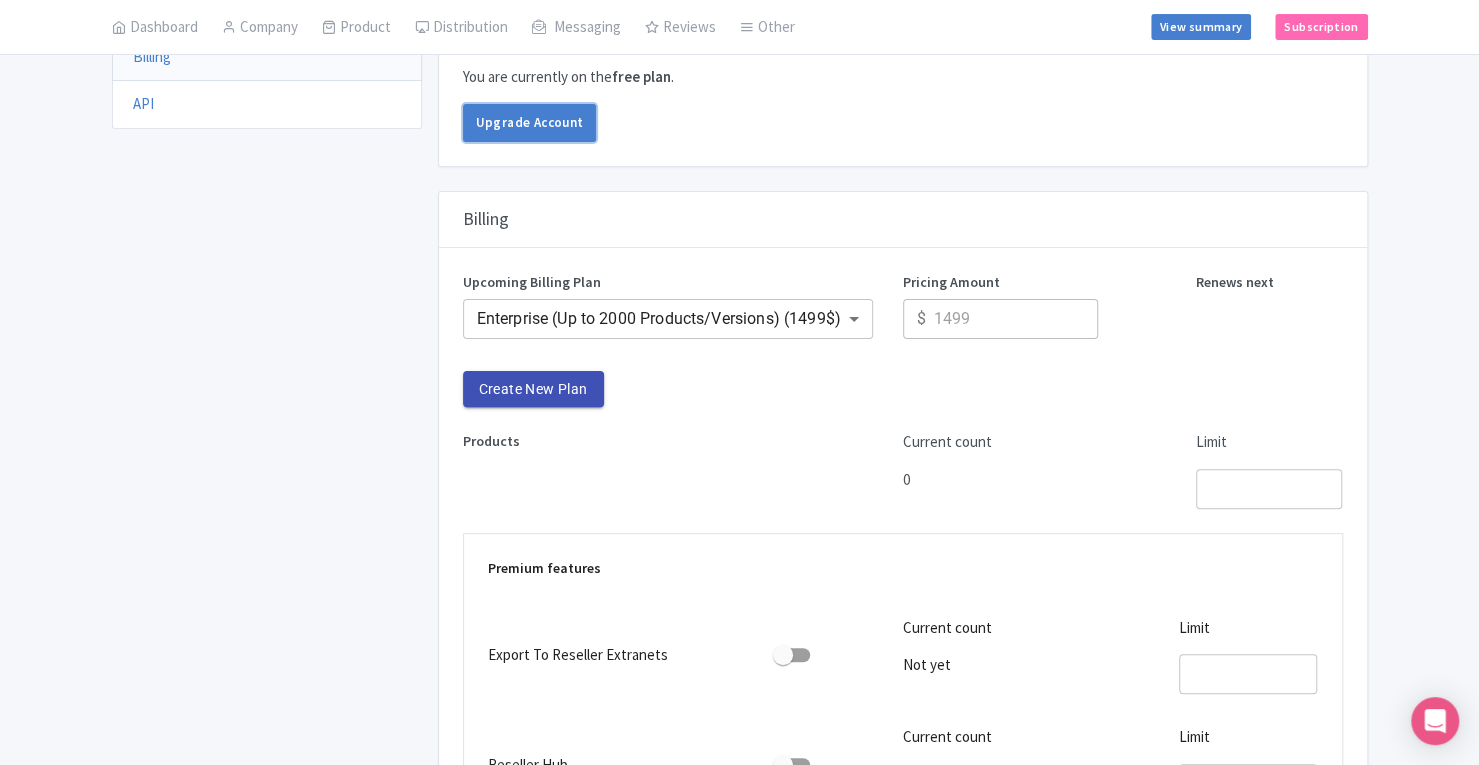 scroll, scrollTop: 0, scrollLeft: 0, axis: both 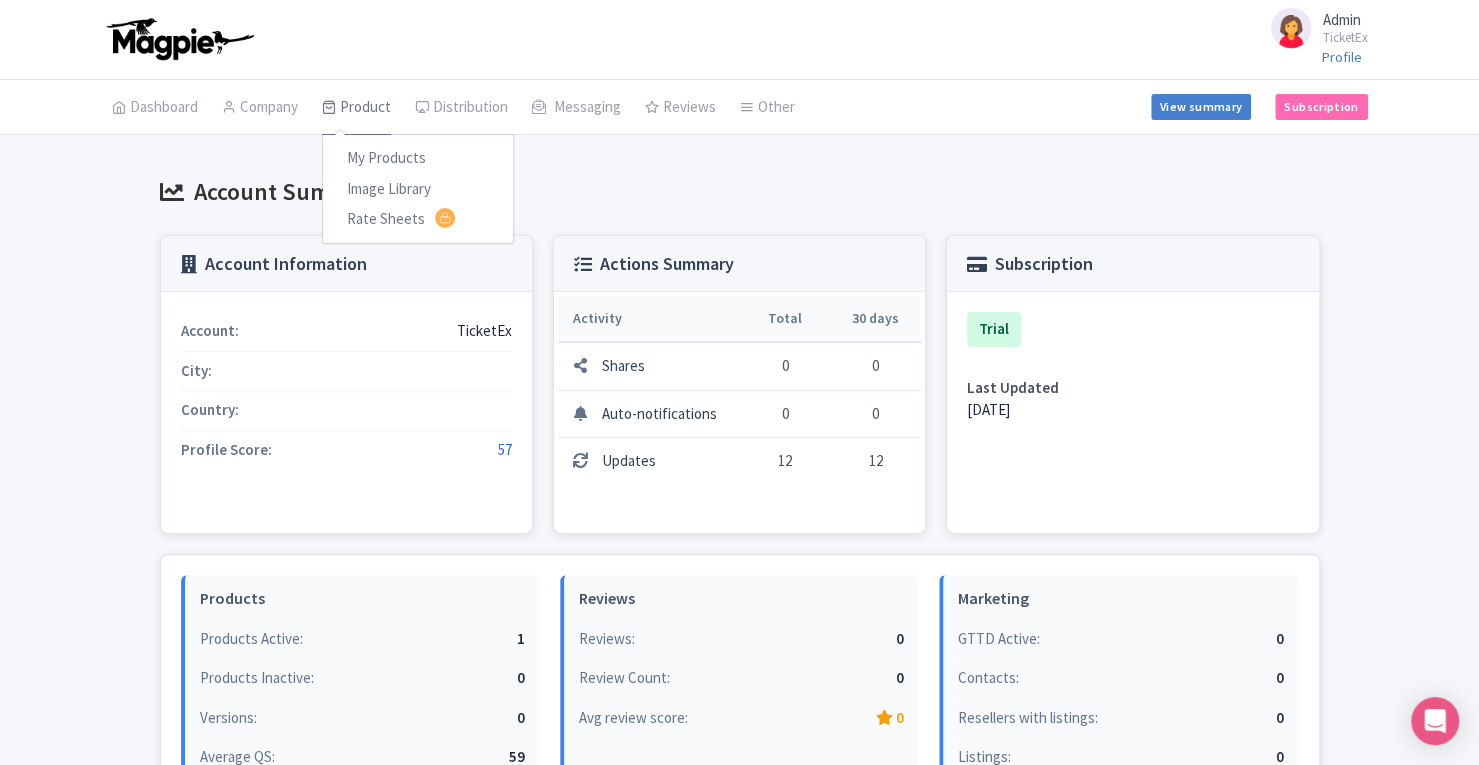 click on "Product" at bounding box center (356, 108) 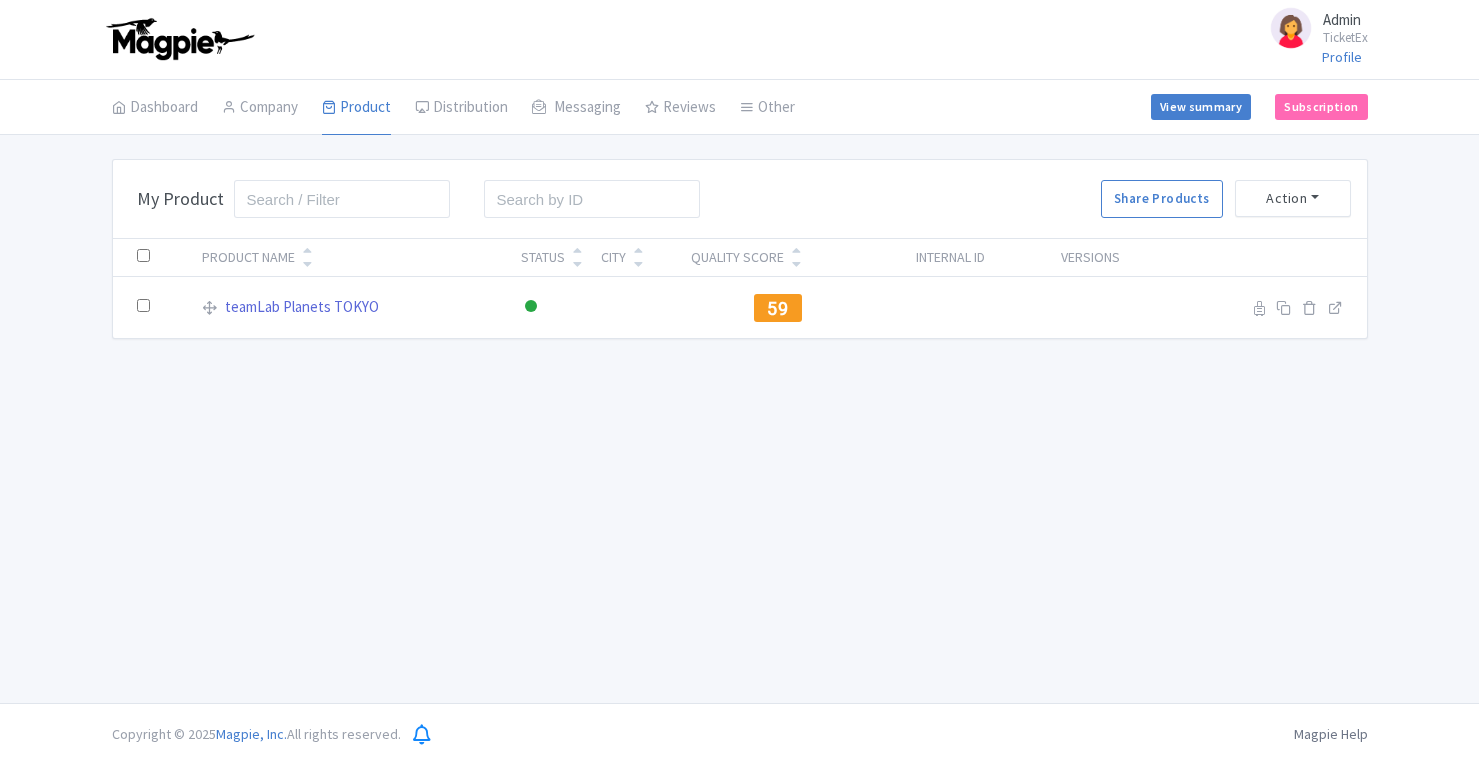 scroll, scrollTop: 0, scrollLeft: 0, axis: both 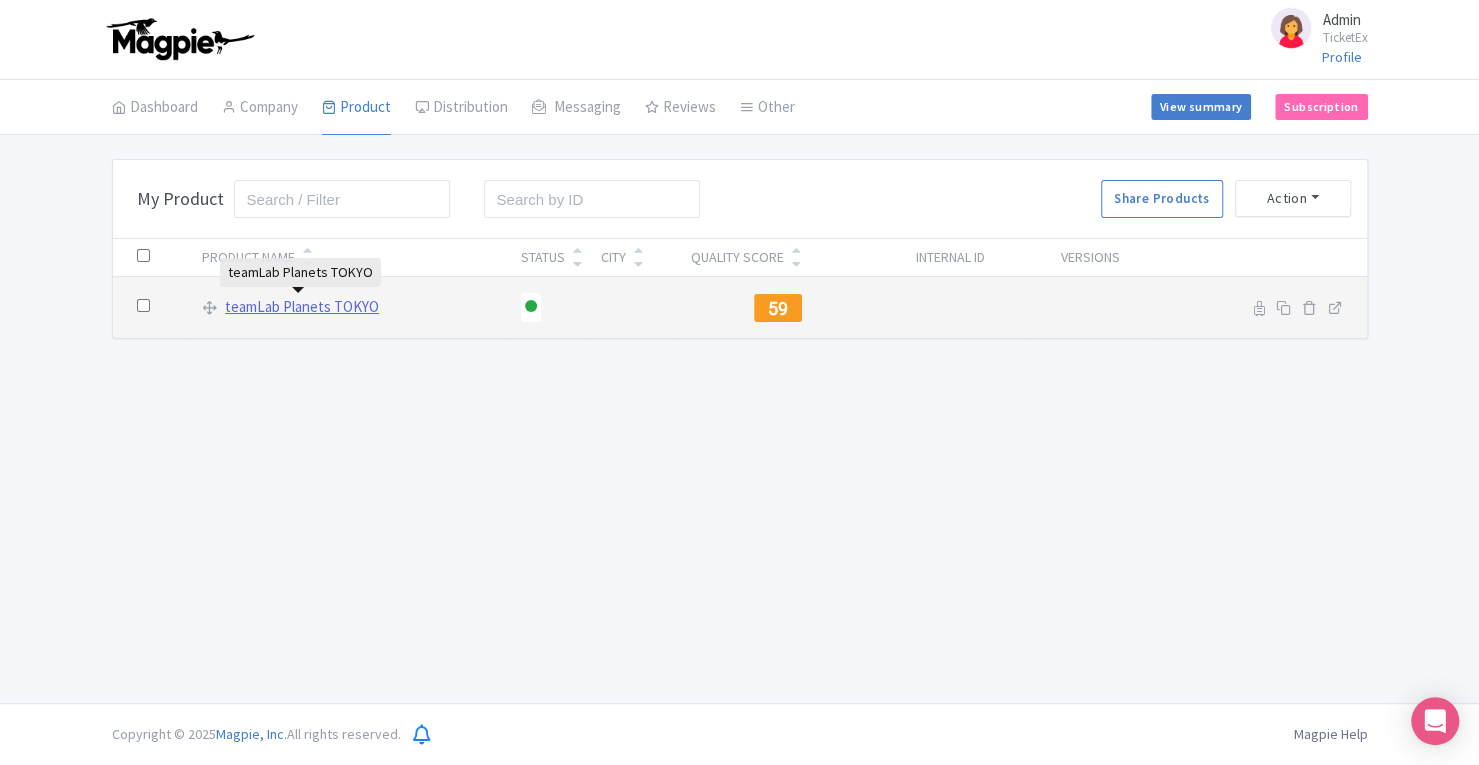 click on "teamLab Planets TOKYO" at bounding box center [302, 307] 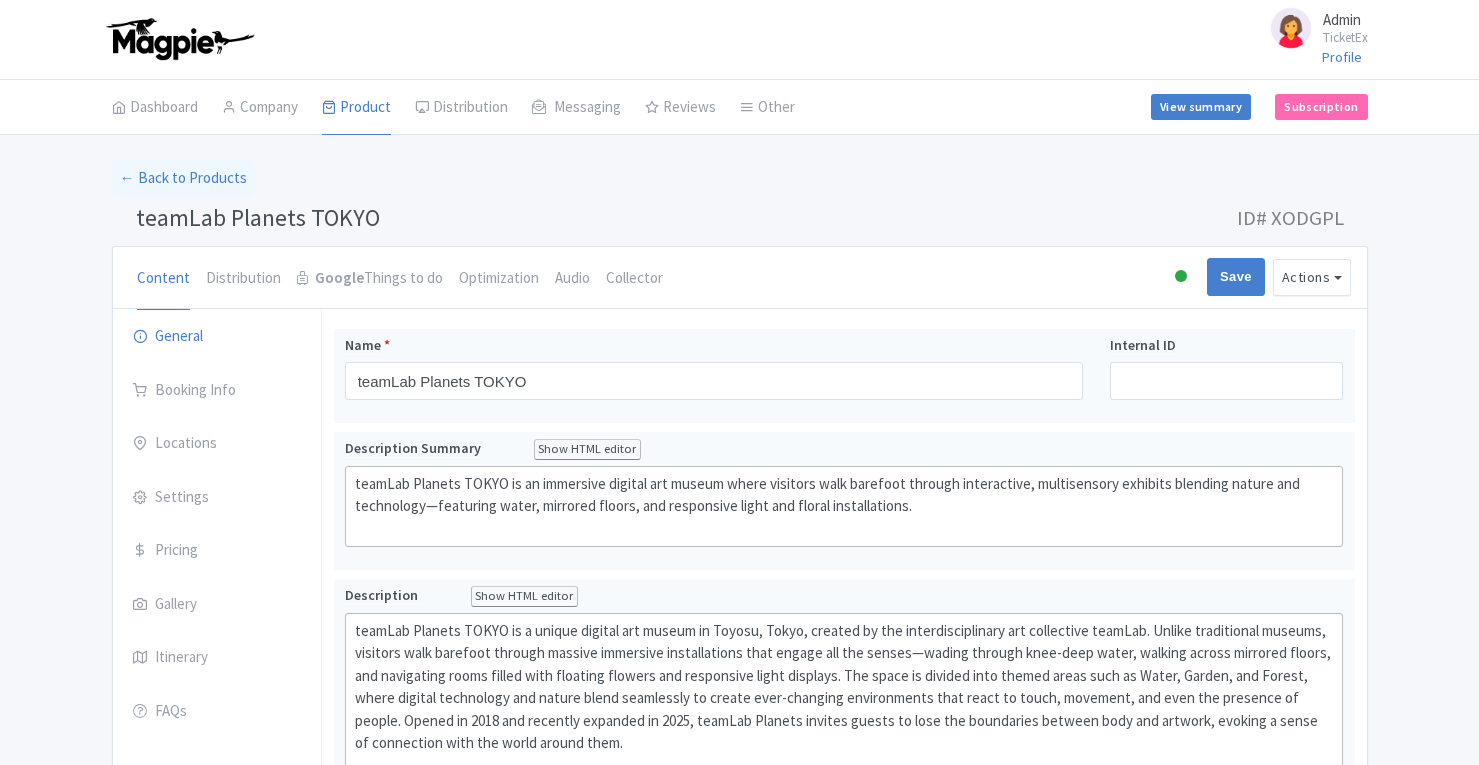 scroll, scrollTop: 0, scrollLeft: 0, axis: both 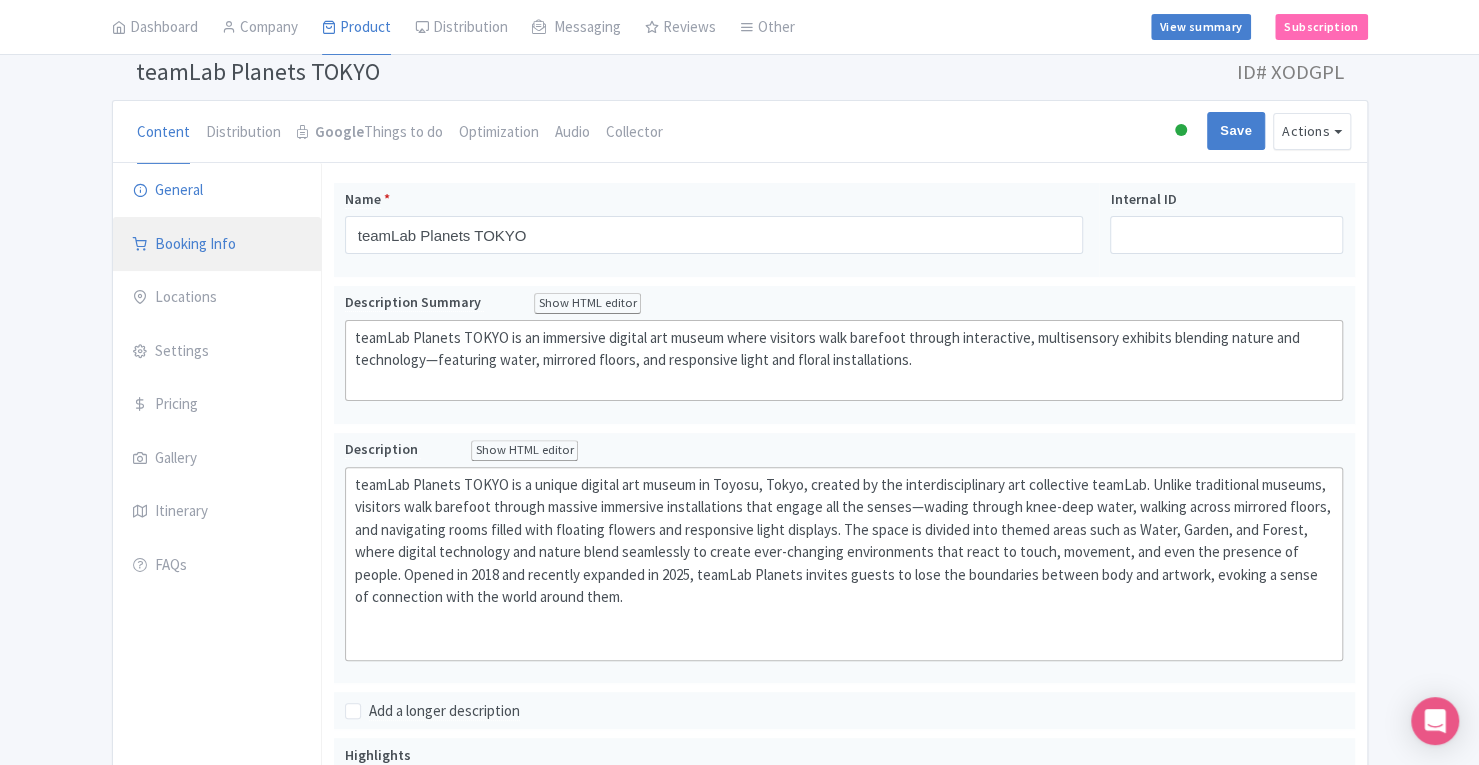 click on "Booking Info" at bounding box center (217, 245) 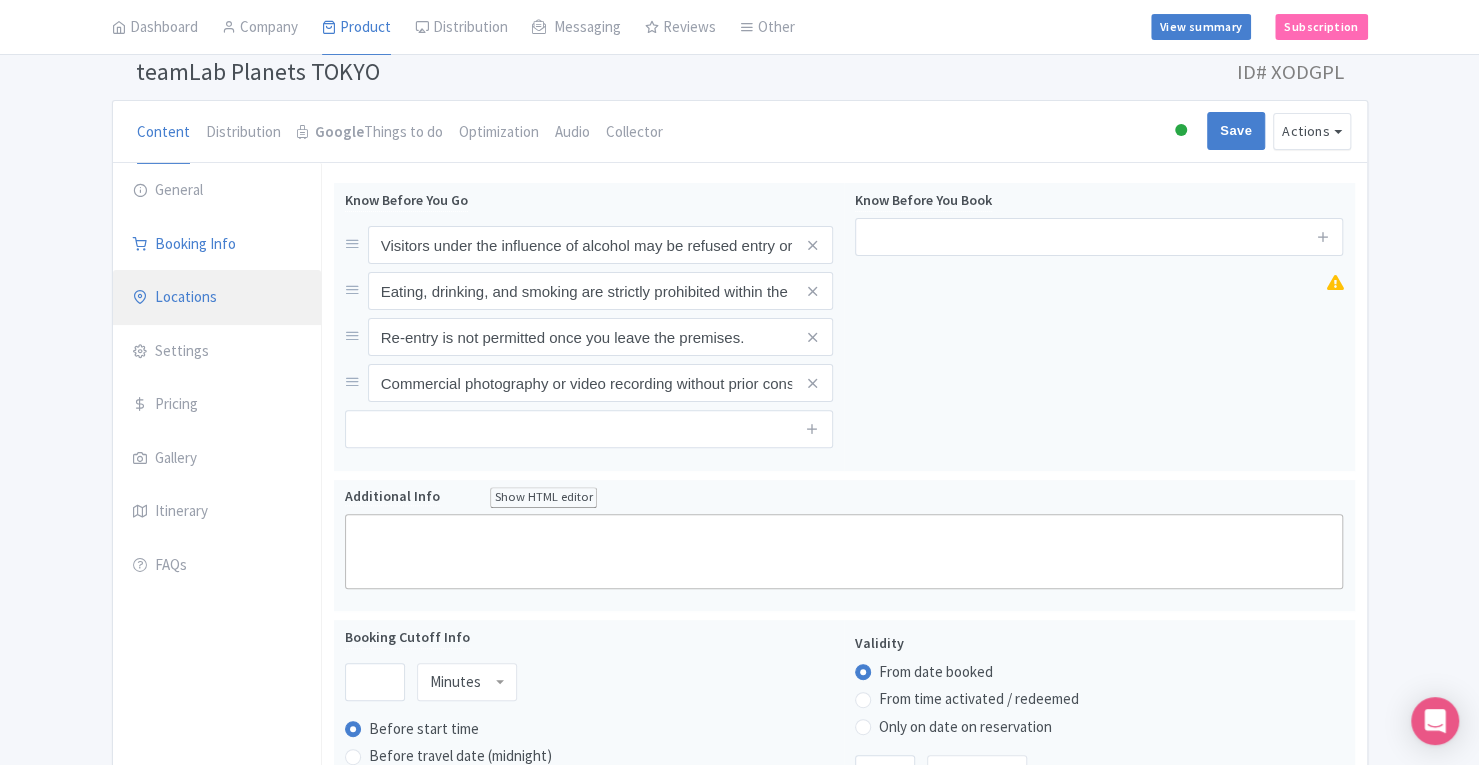 click on "Locations" at bounding box center (217, 298) 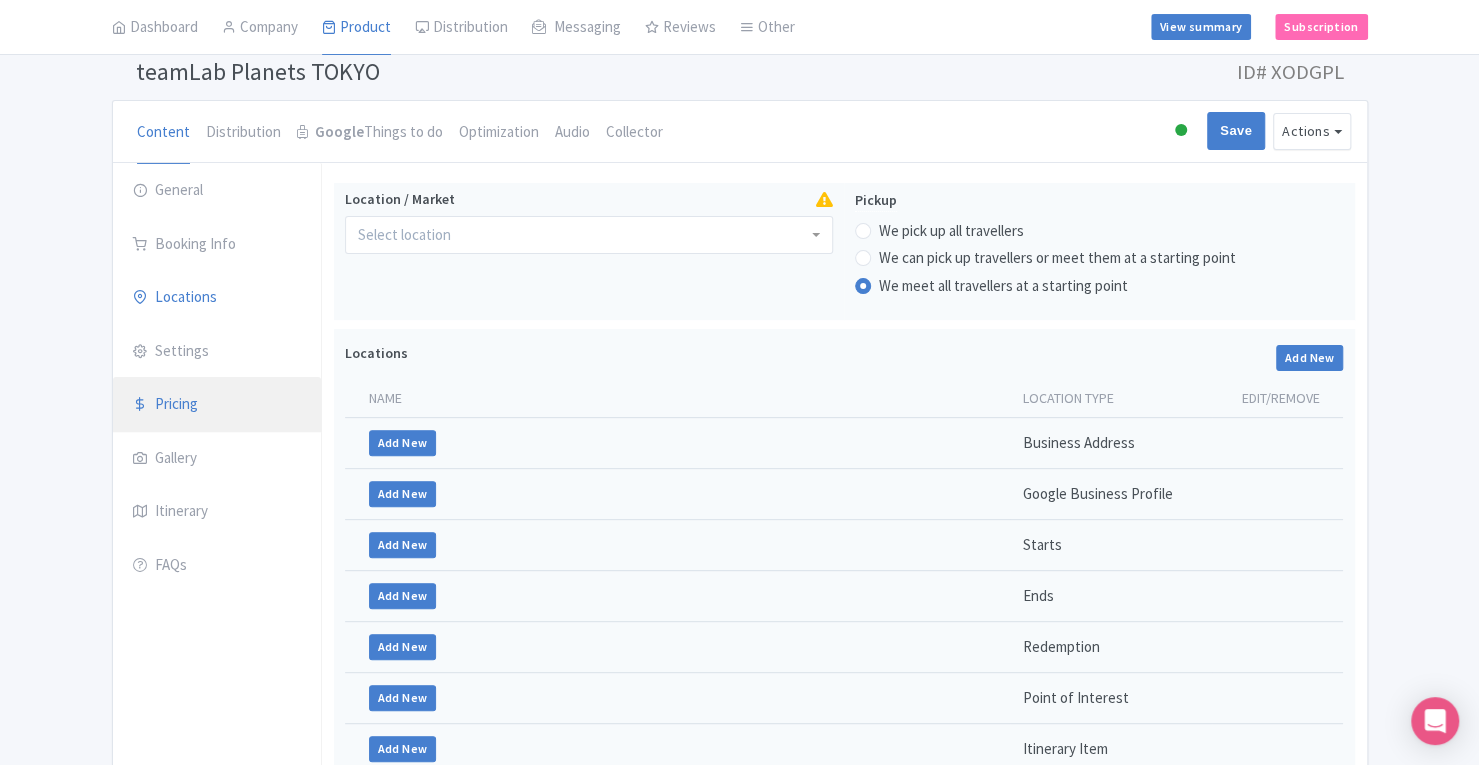 click on "Pricing" at bounding box center [217, 405] 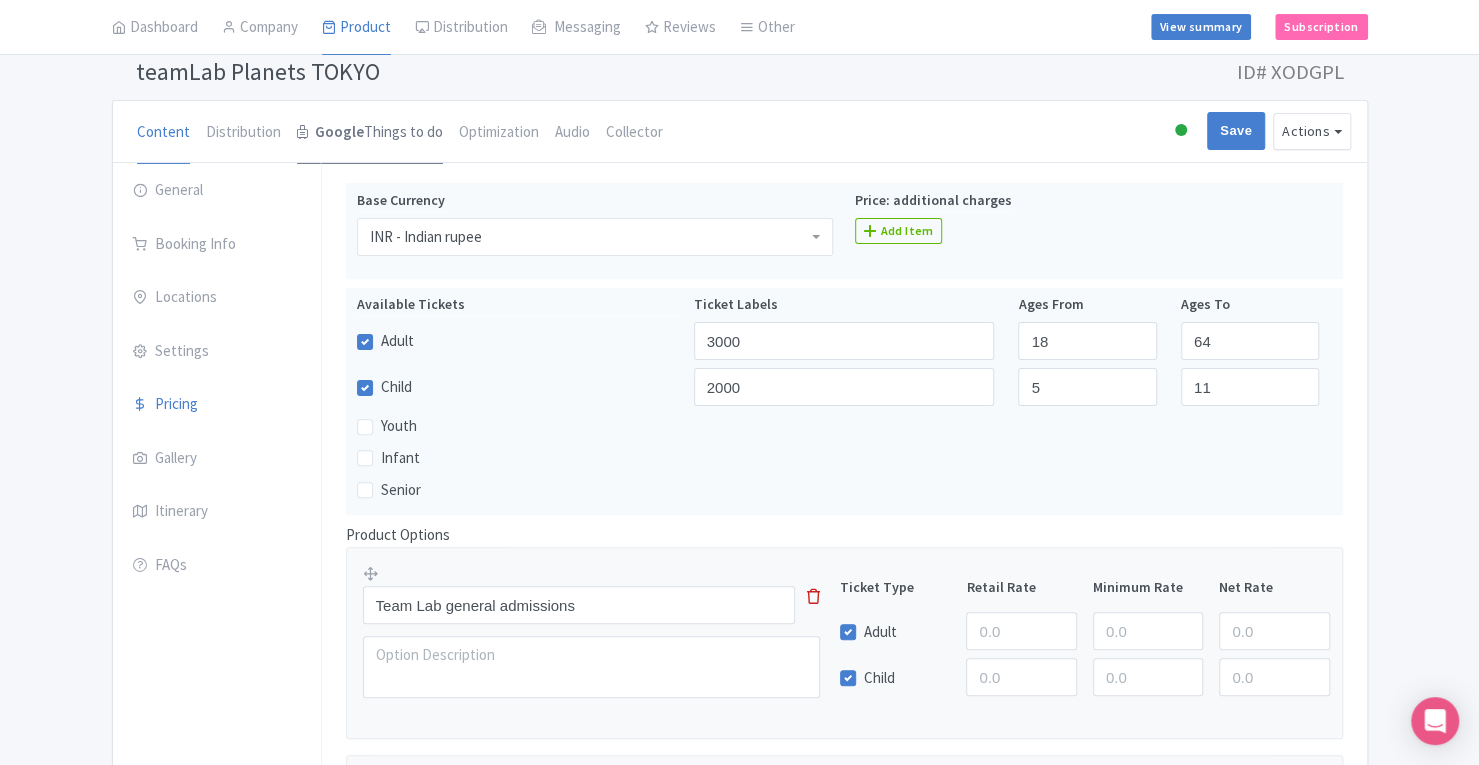 click on "Google  Things to do" at bounding box center [370, 133] 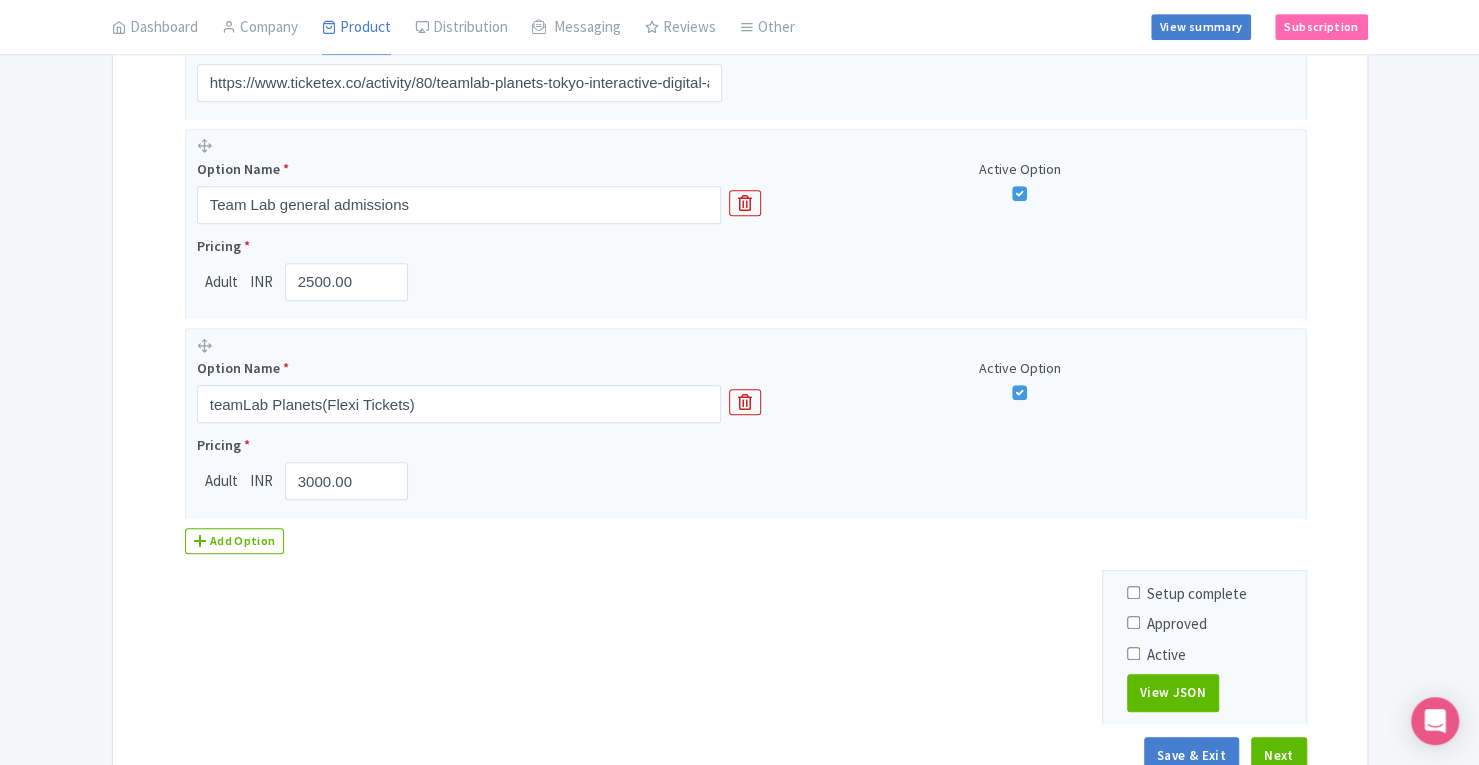 scroll, scrollTop: 557, scrollLeft: 0, axis: vertical 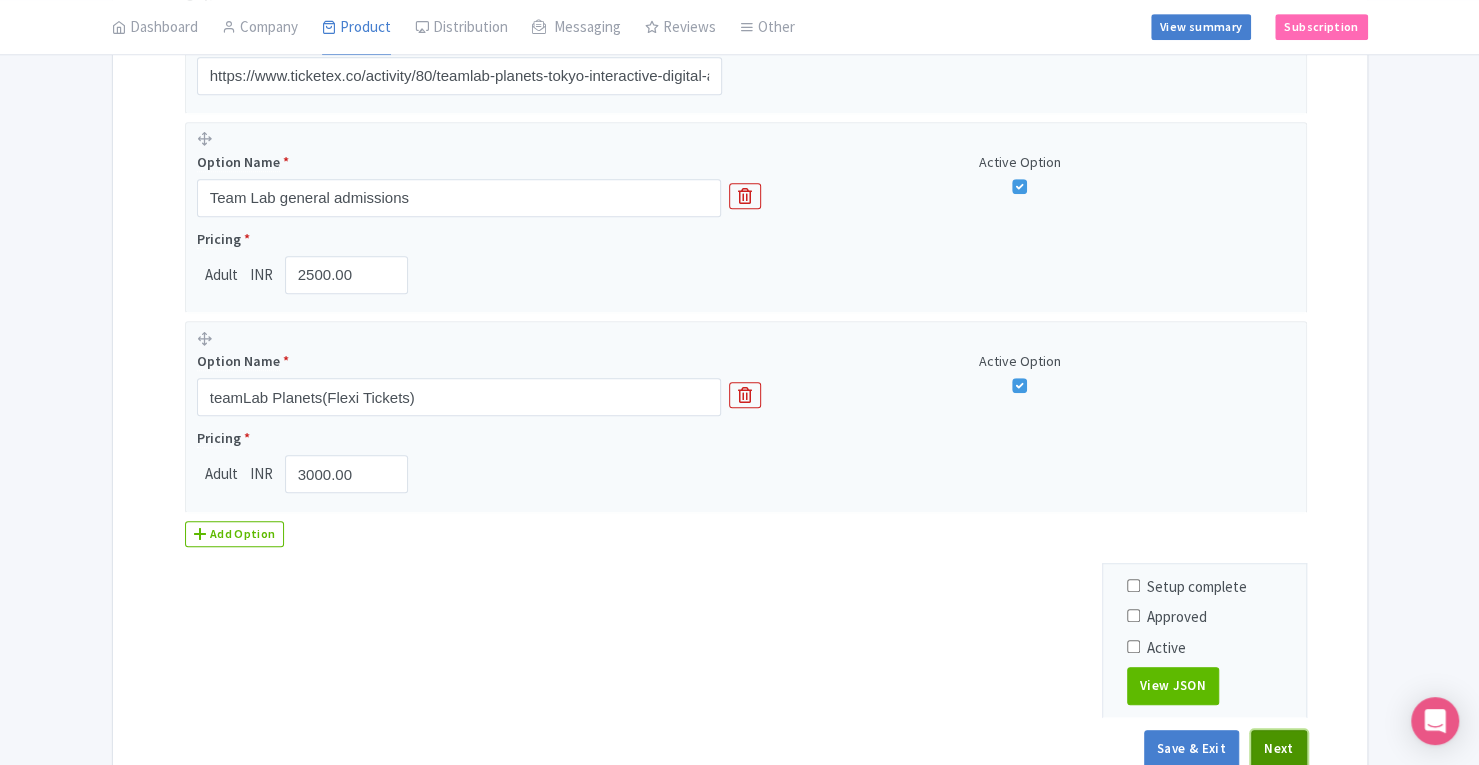 click on "Next" at bounding box center (1279, 749) 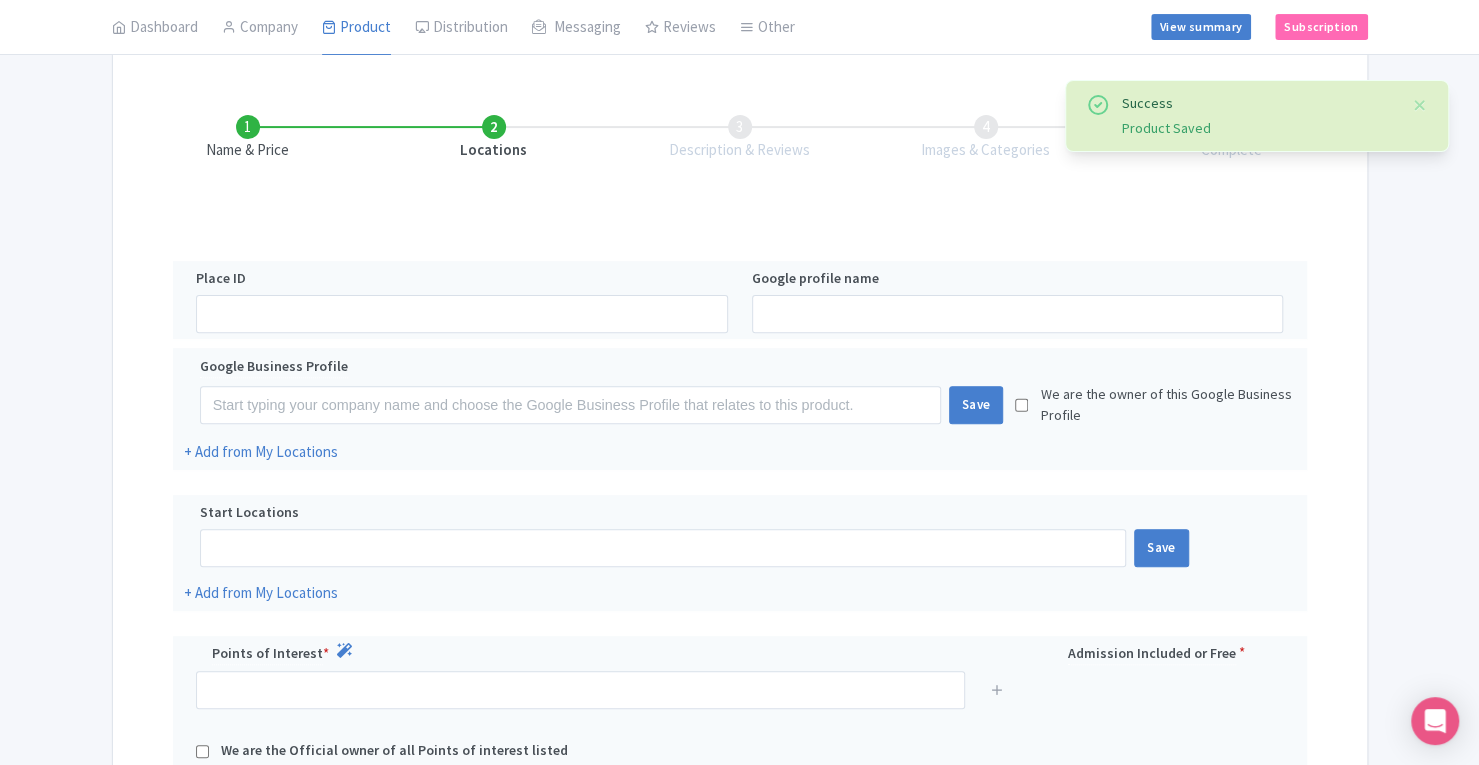 scroll, scrollTop: 631, scrollLeft: 0, axis: vertical 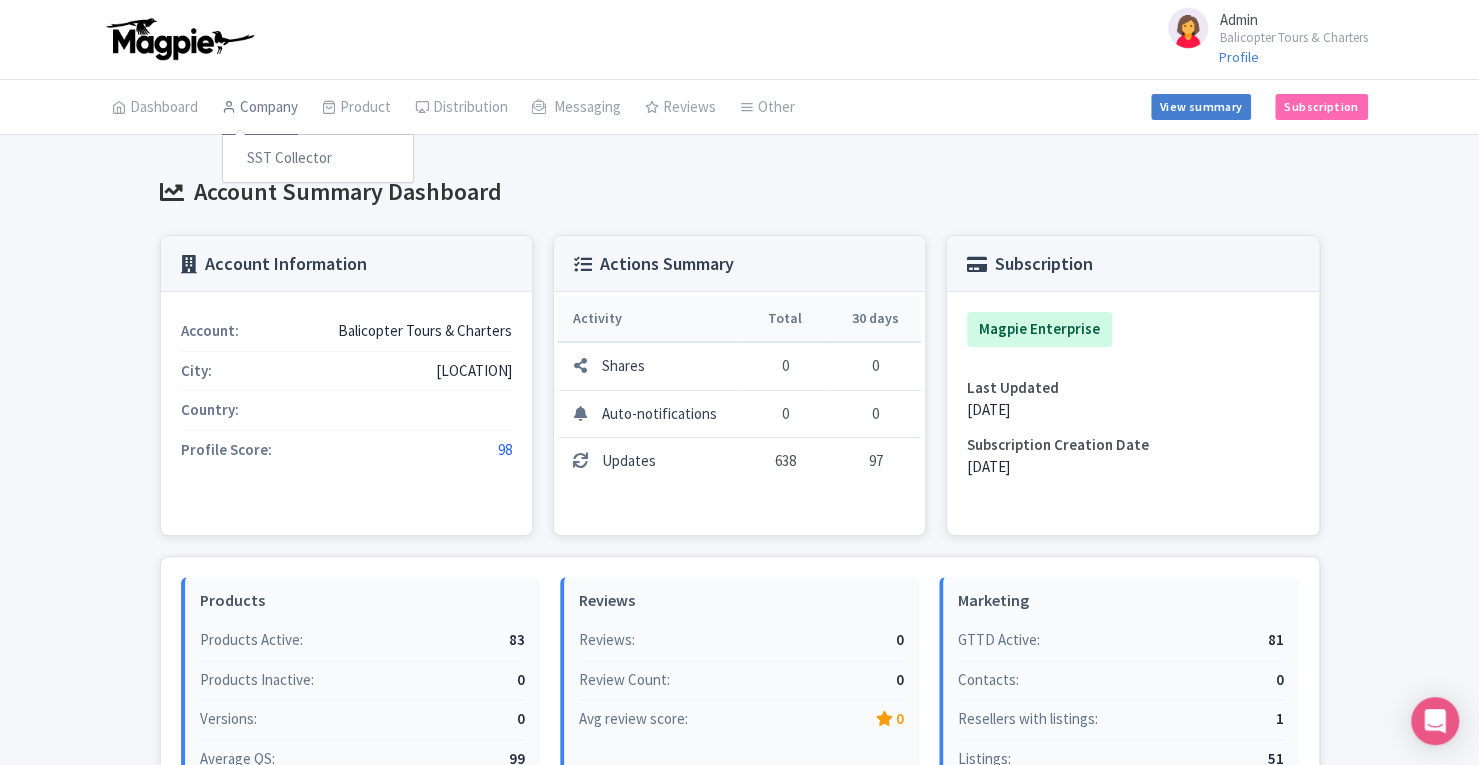 click on "Company" at bounding box center [260, 108] 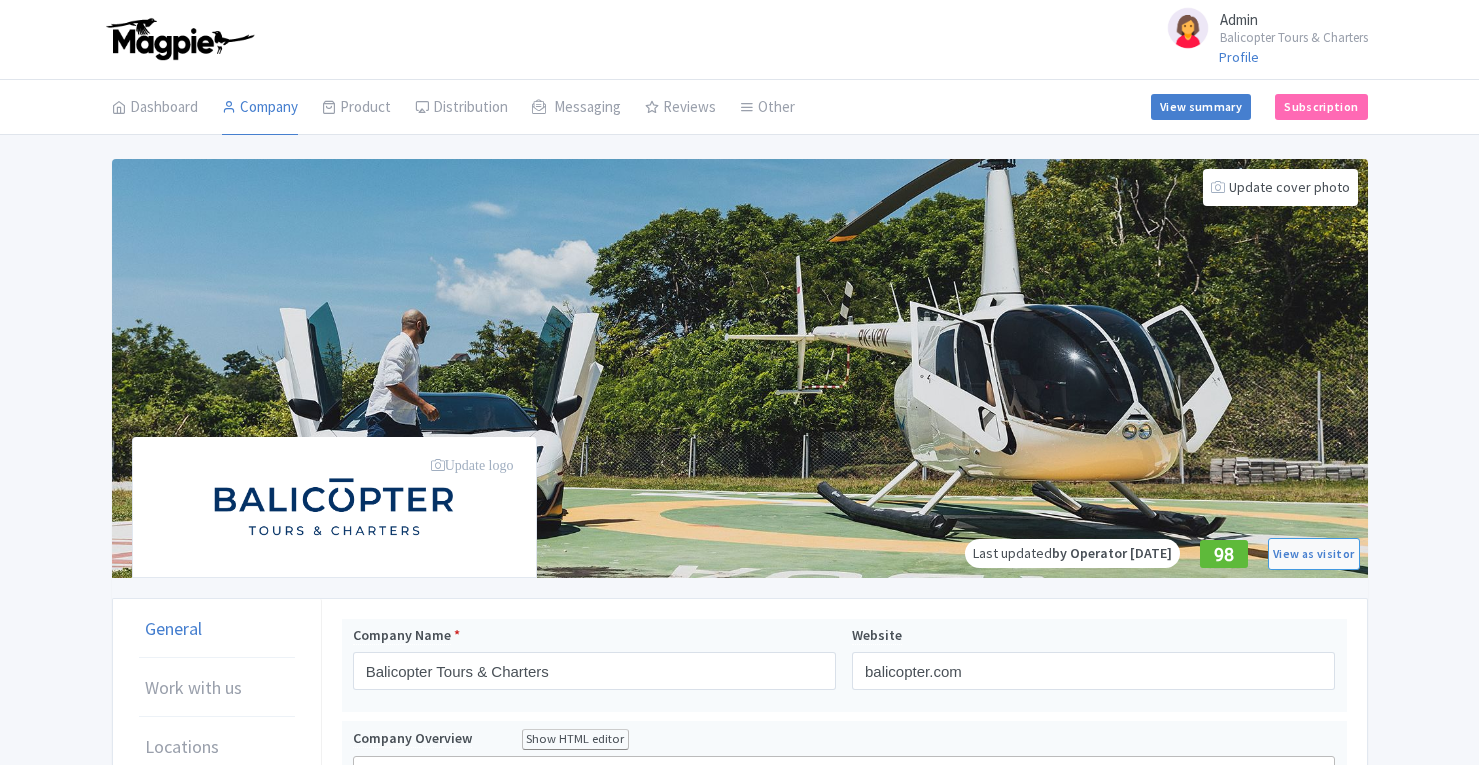 scroll, scrollTop: 0, scrollLeft: 0, axis: both 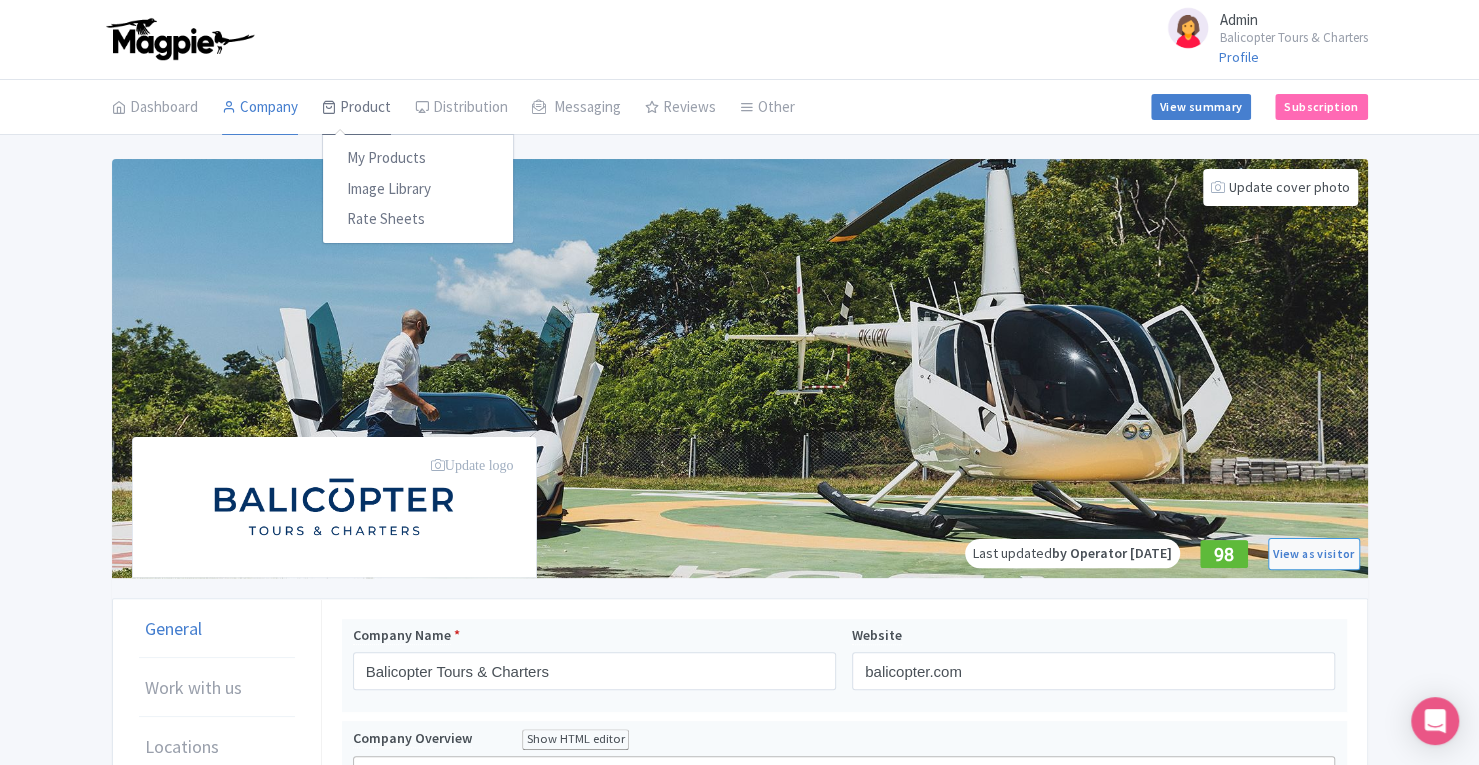 click on "Product" at bounding box center (356, 108) 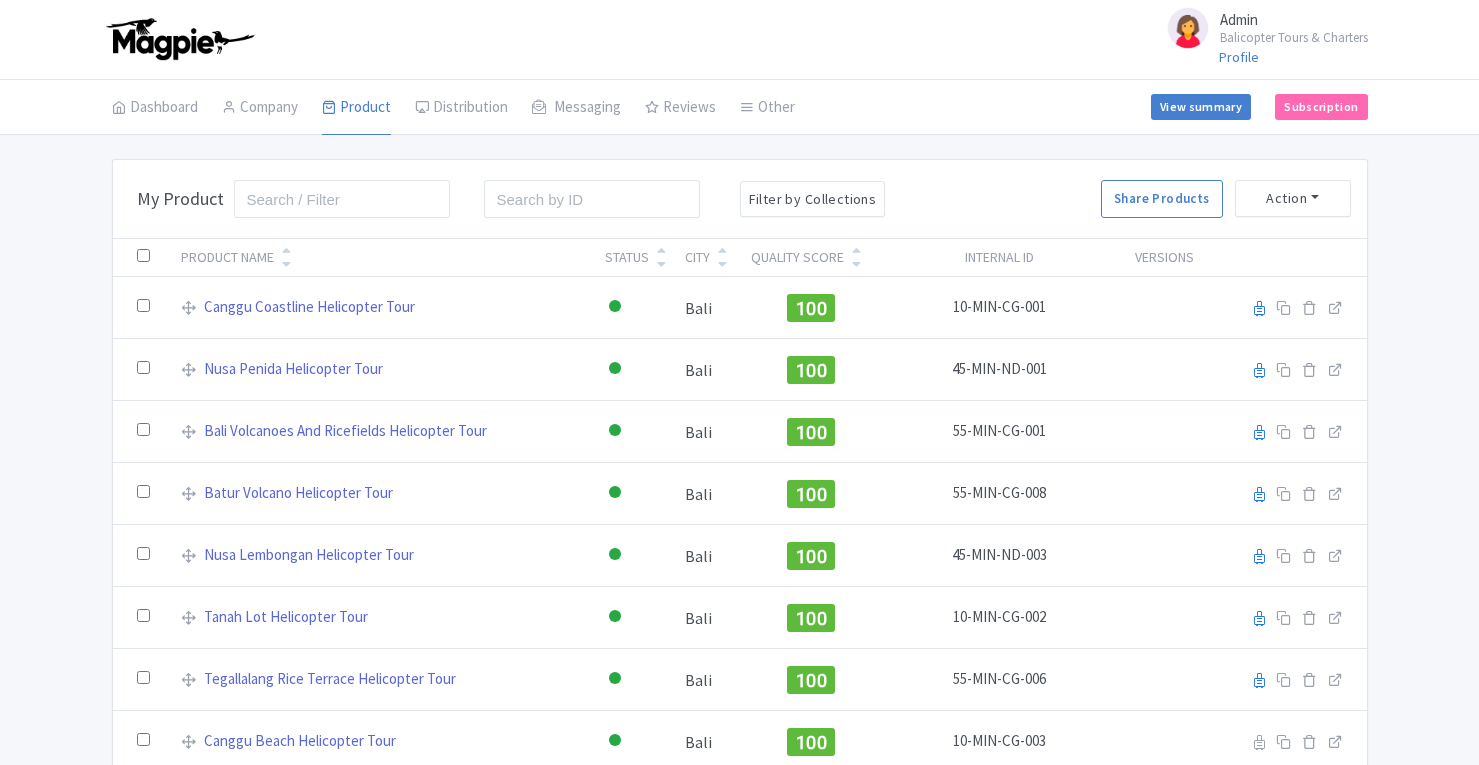 scroll, scrollTop: 0, scrollLeft: 0, axis: both 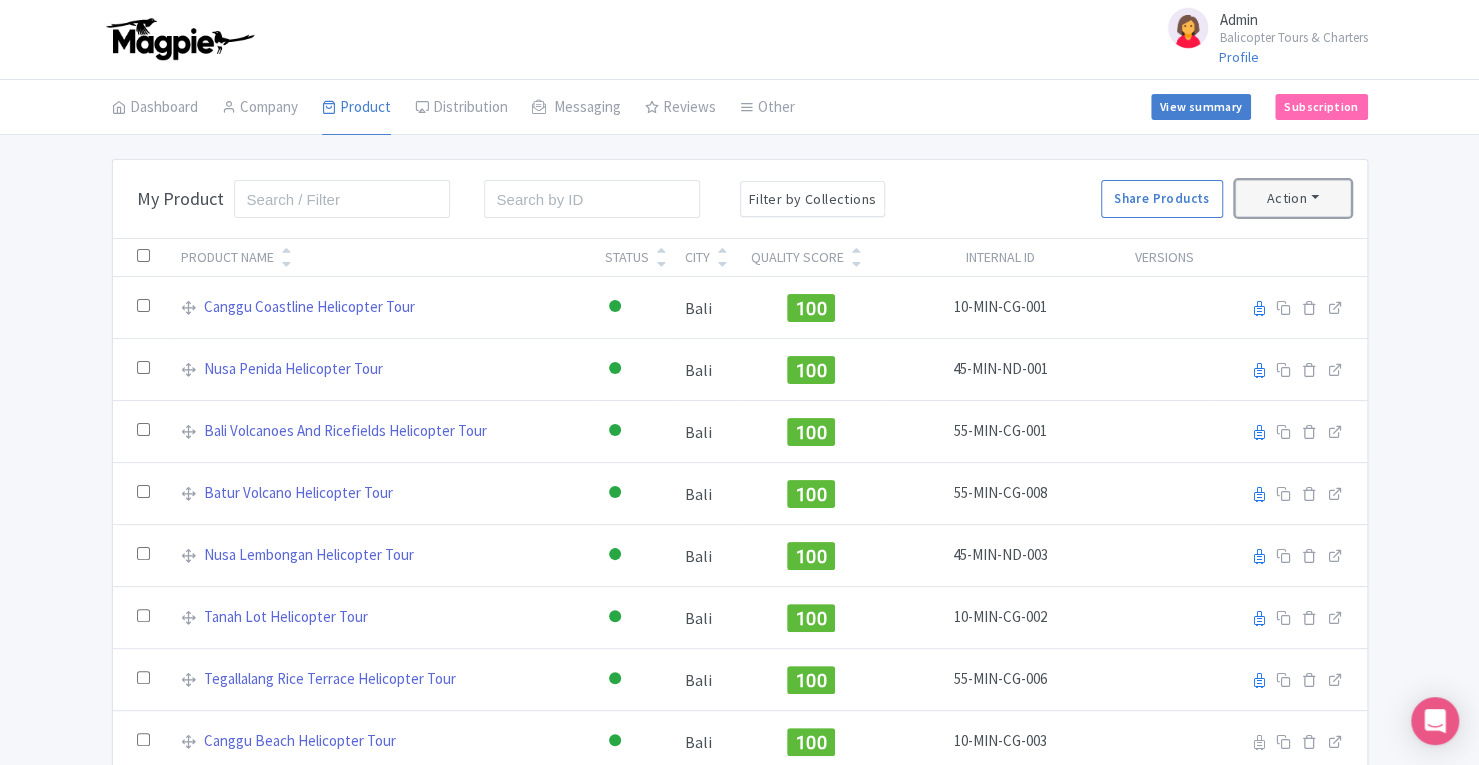 click on "Action" at bounding box center [1293, 198] 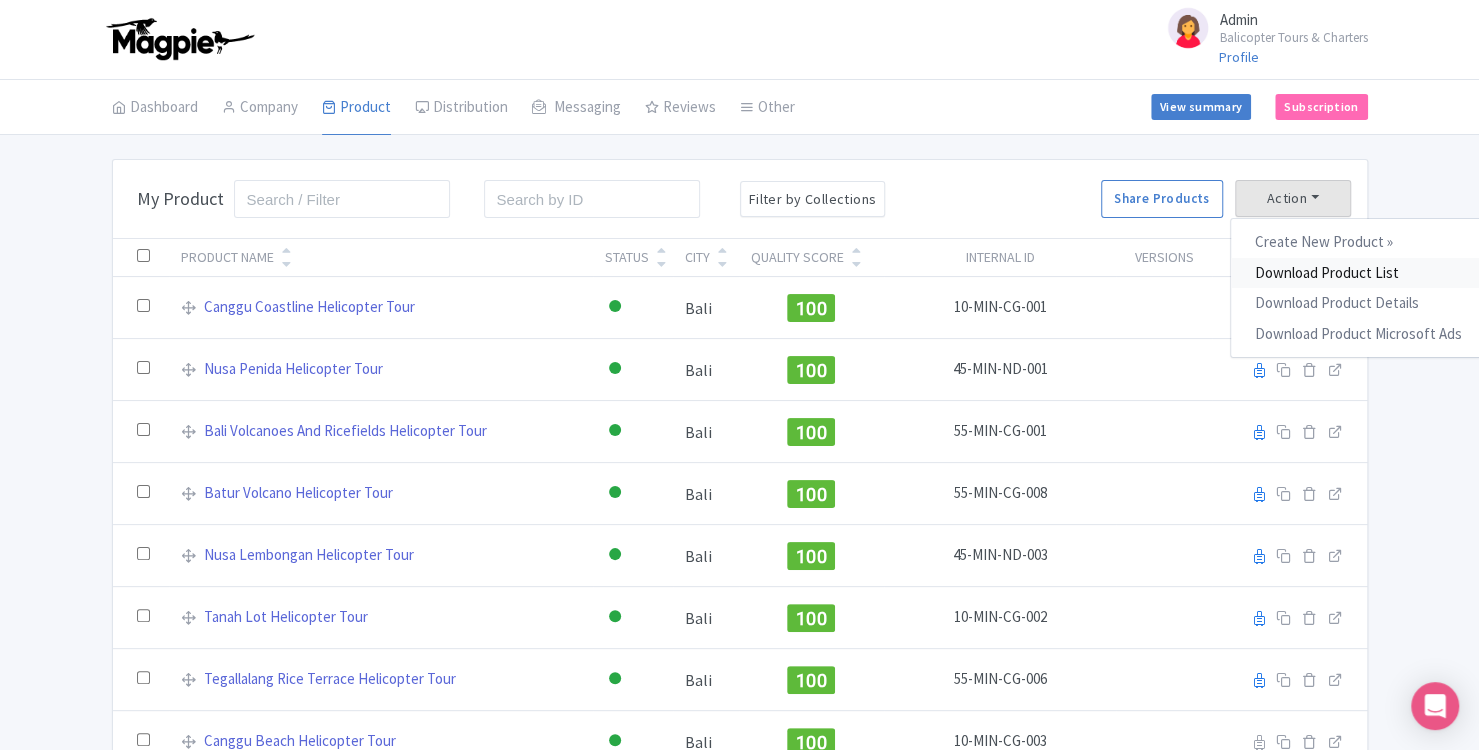 click on "Download Product List" at bounding box center [1358, 273] 